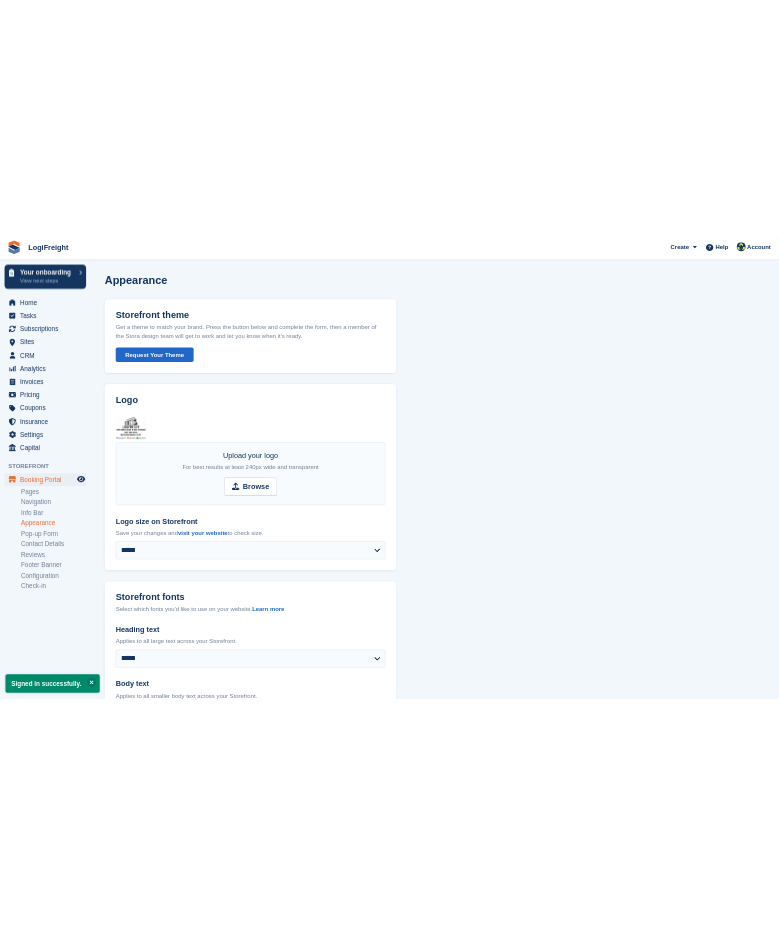 scroll, scrollTop: 0, scrollLeft: 0, axis: both 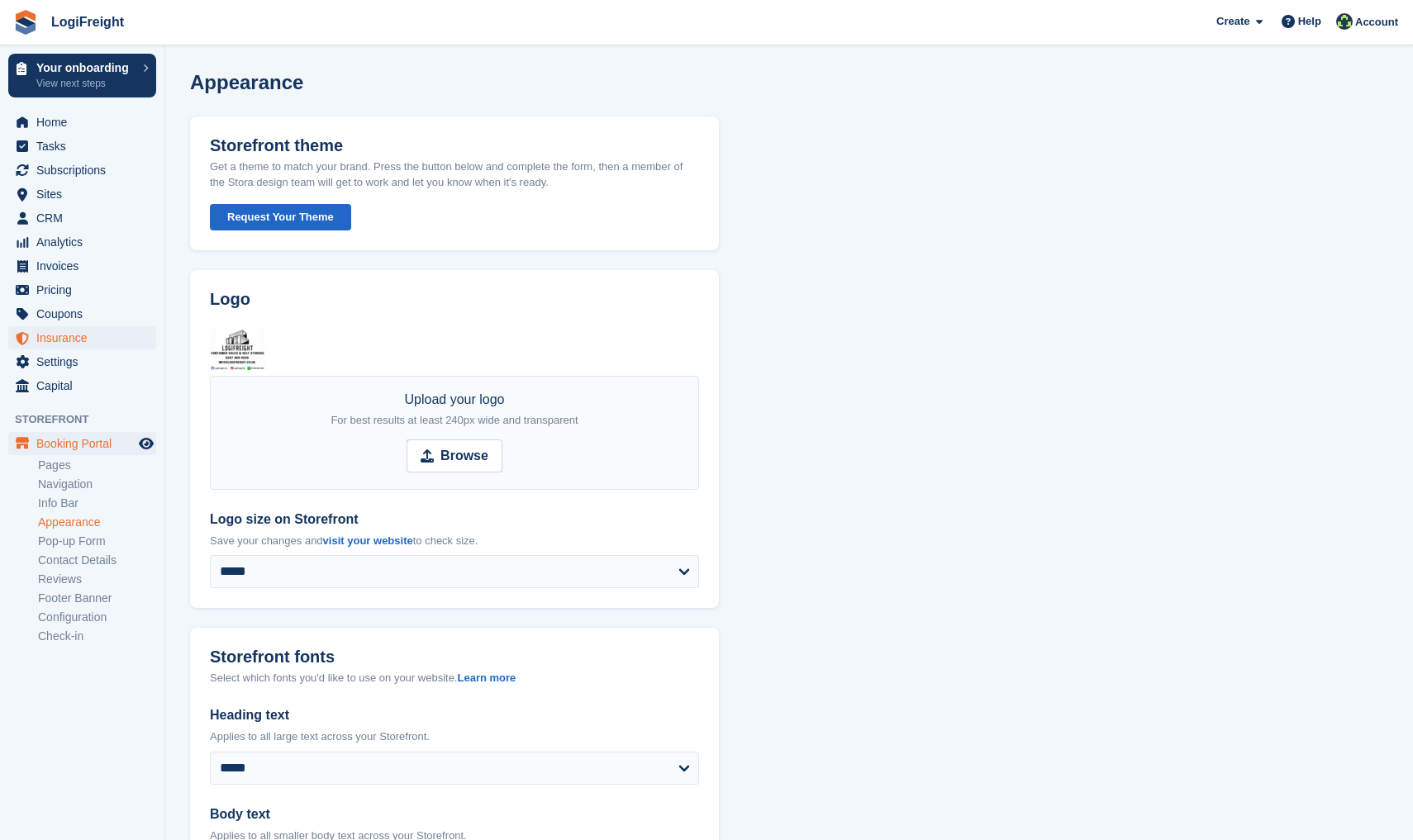 click on "Insurance" at bounding box center (86, 338) 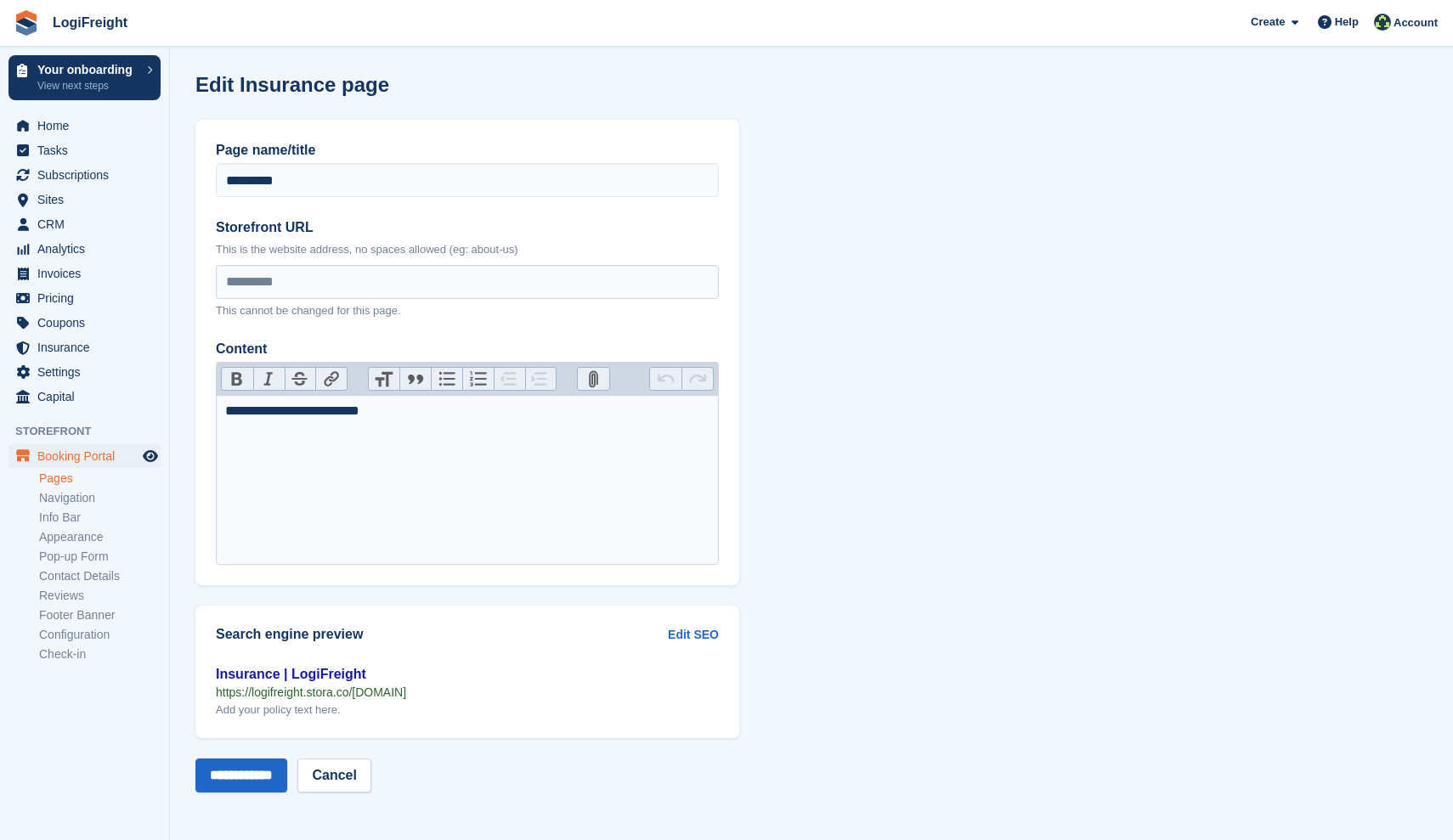 scroll, scrollTop: 0, scrollLeft: 0, axis: both 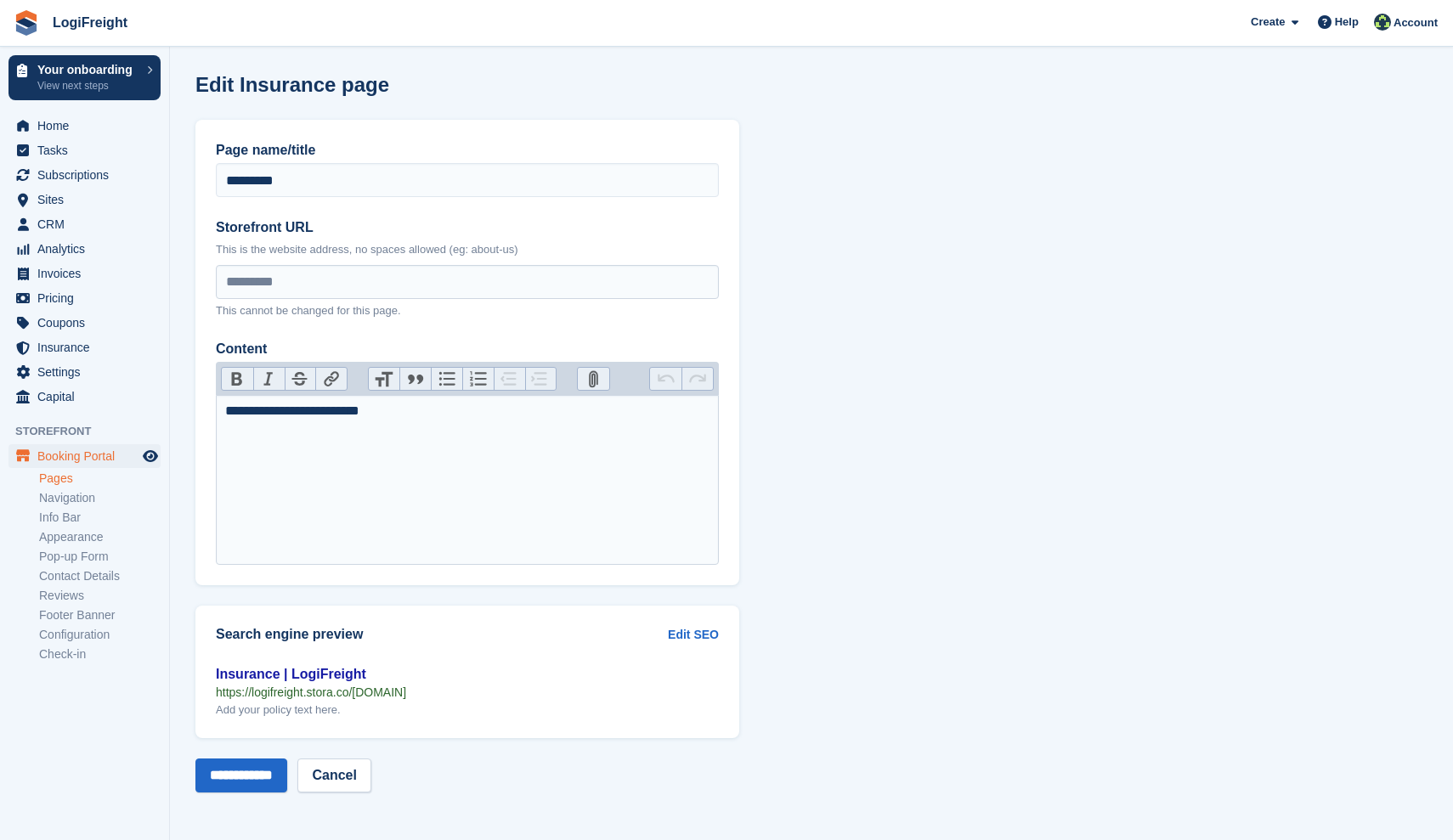 paste on "**********" 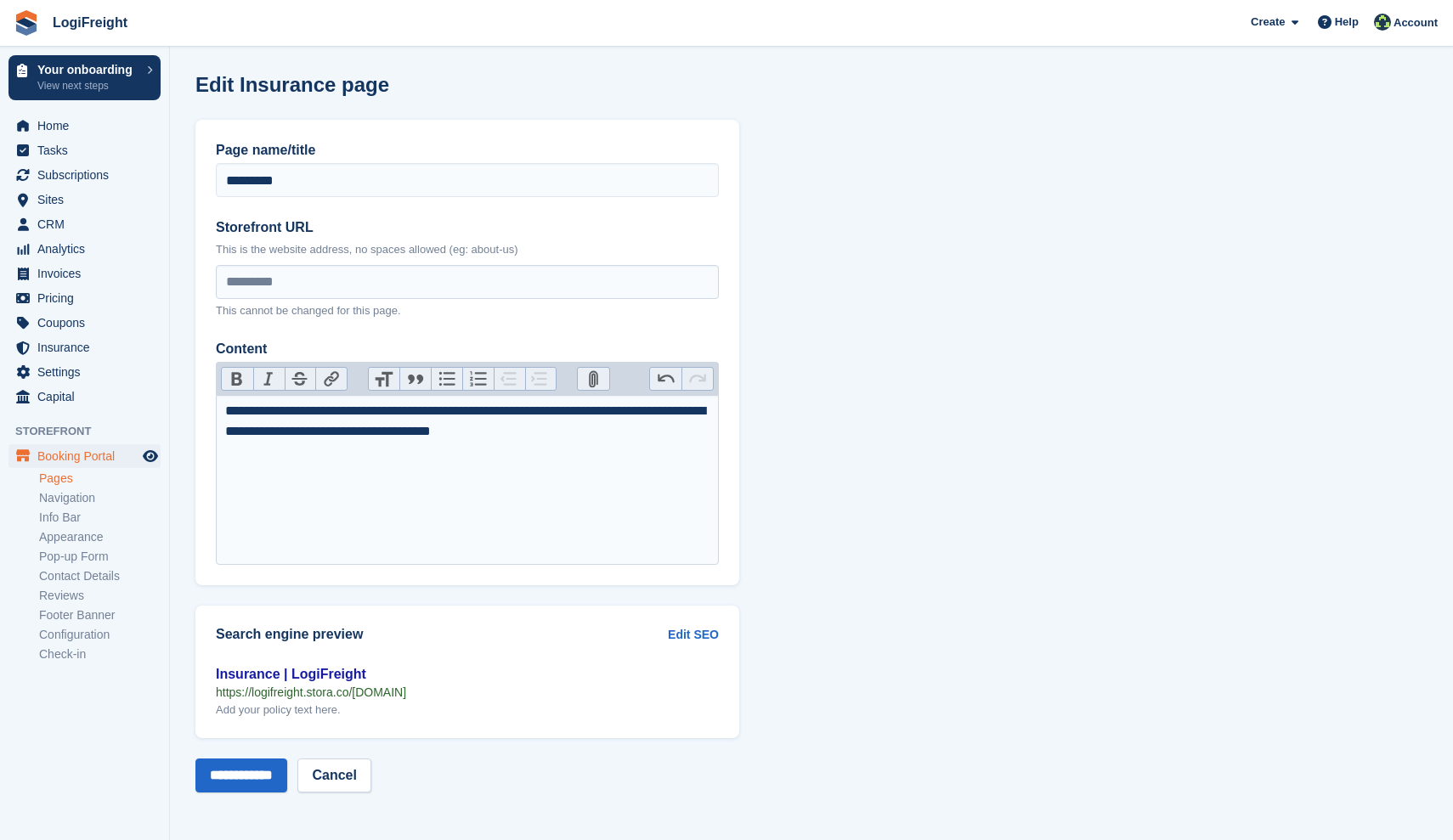click on "**********" at bounding box center [467, 421] 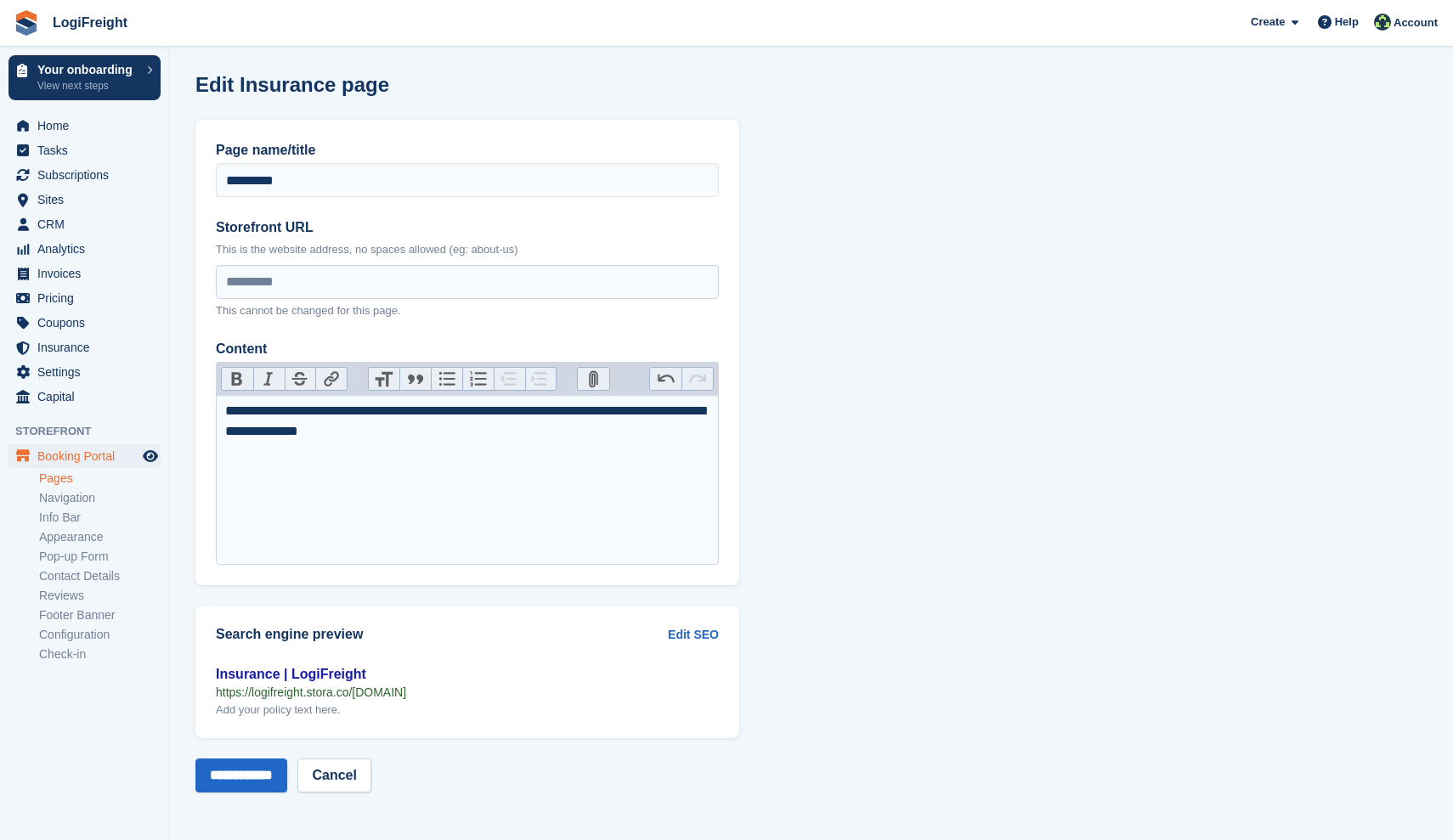 click on "**********" at bounding box center [467, 421] 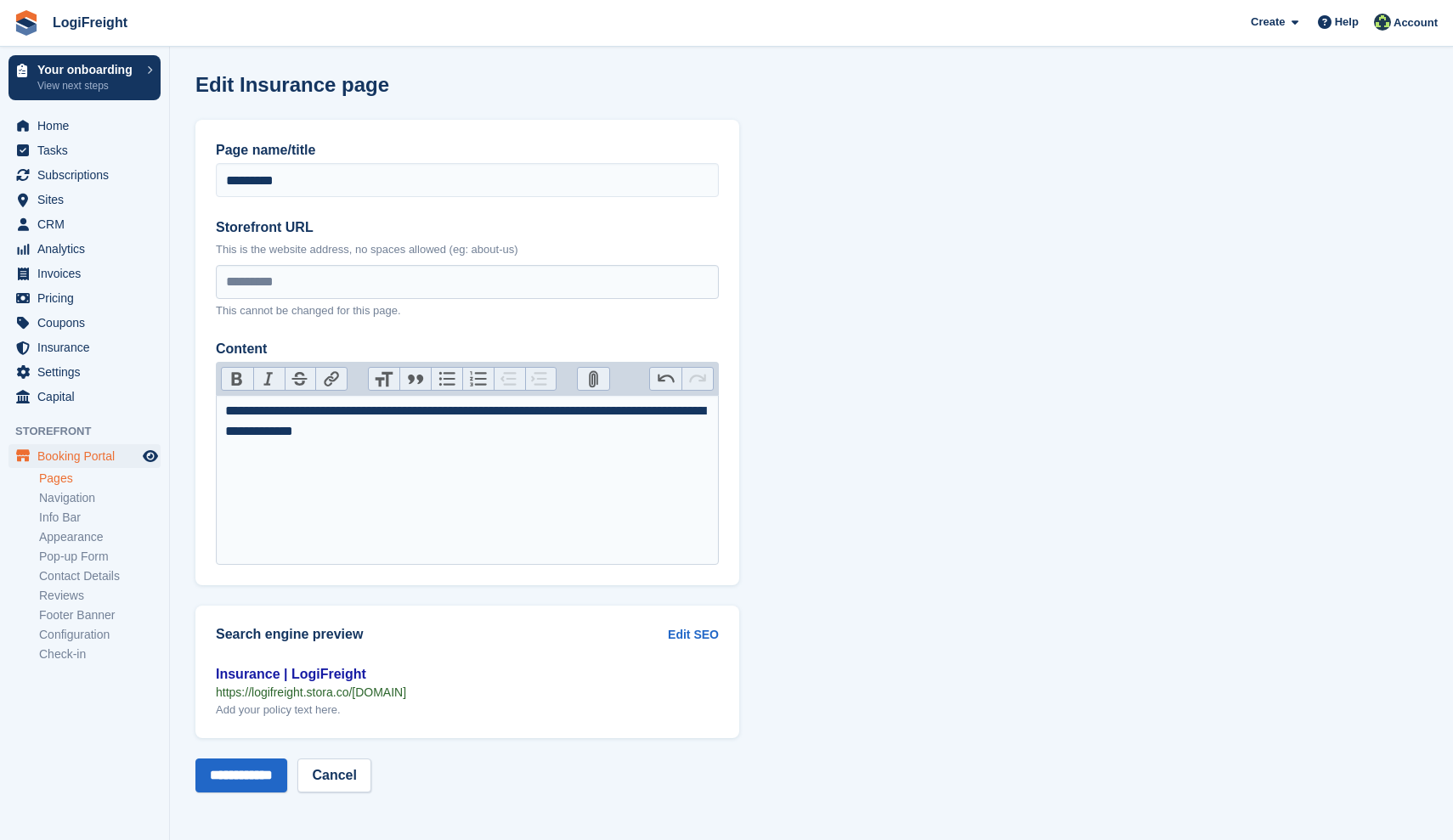type on "**********" 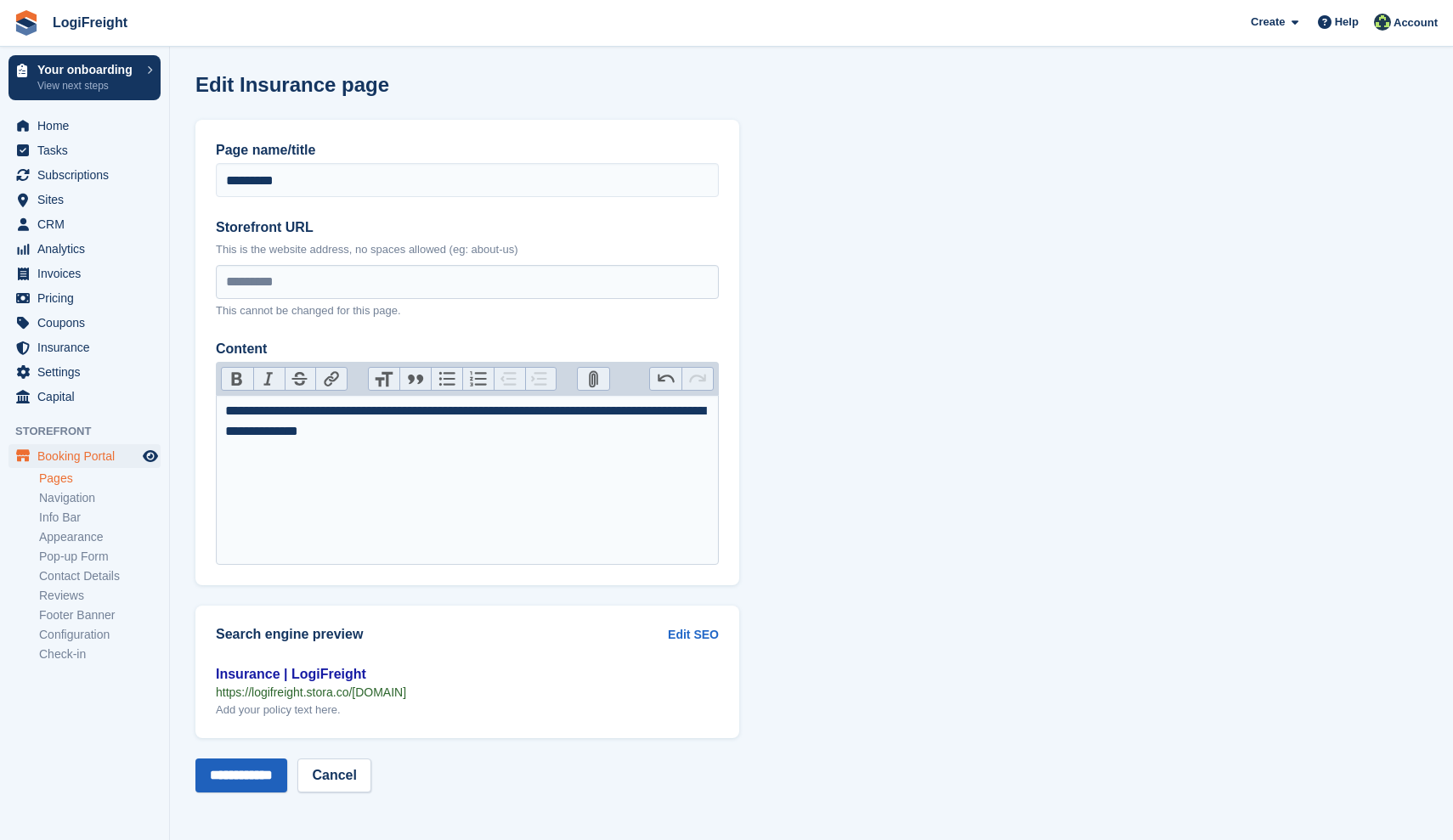 click on "**********" at bounding box center [241, 775] 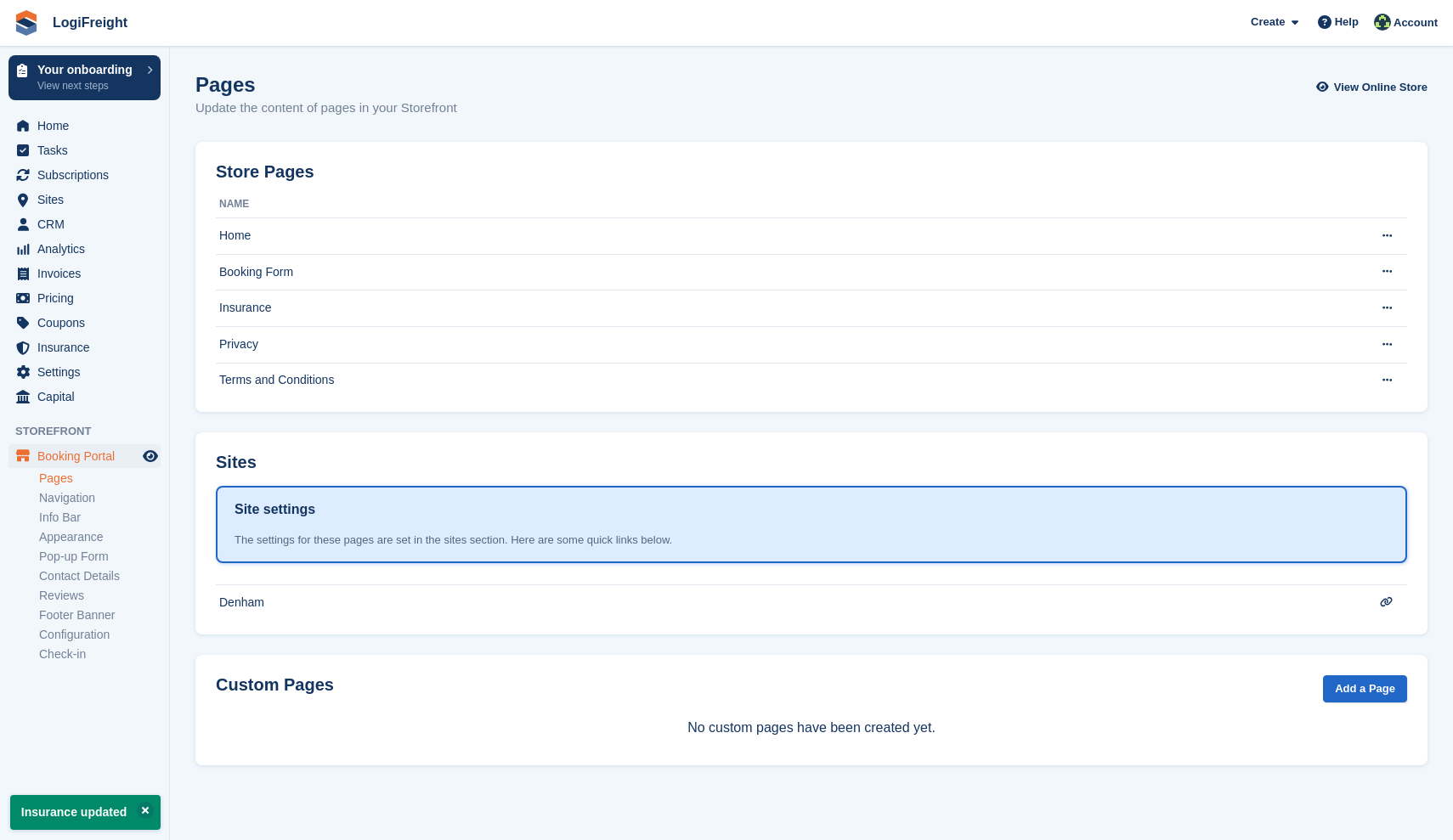 scroll, scrollTop: 0, scrollLeft: 0, axis: both 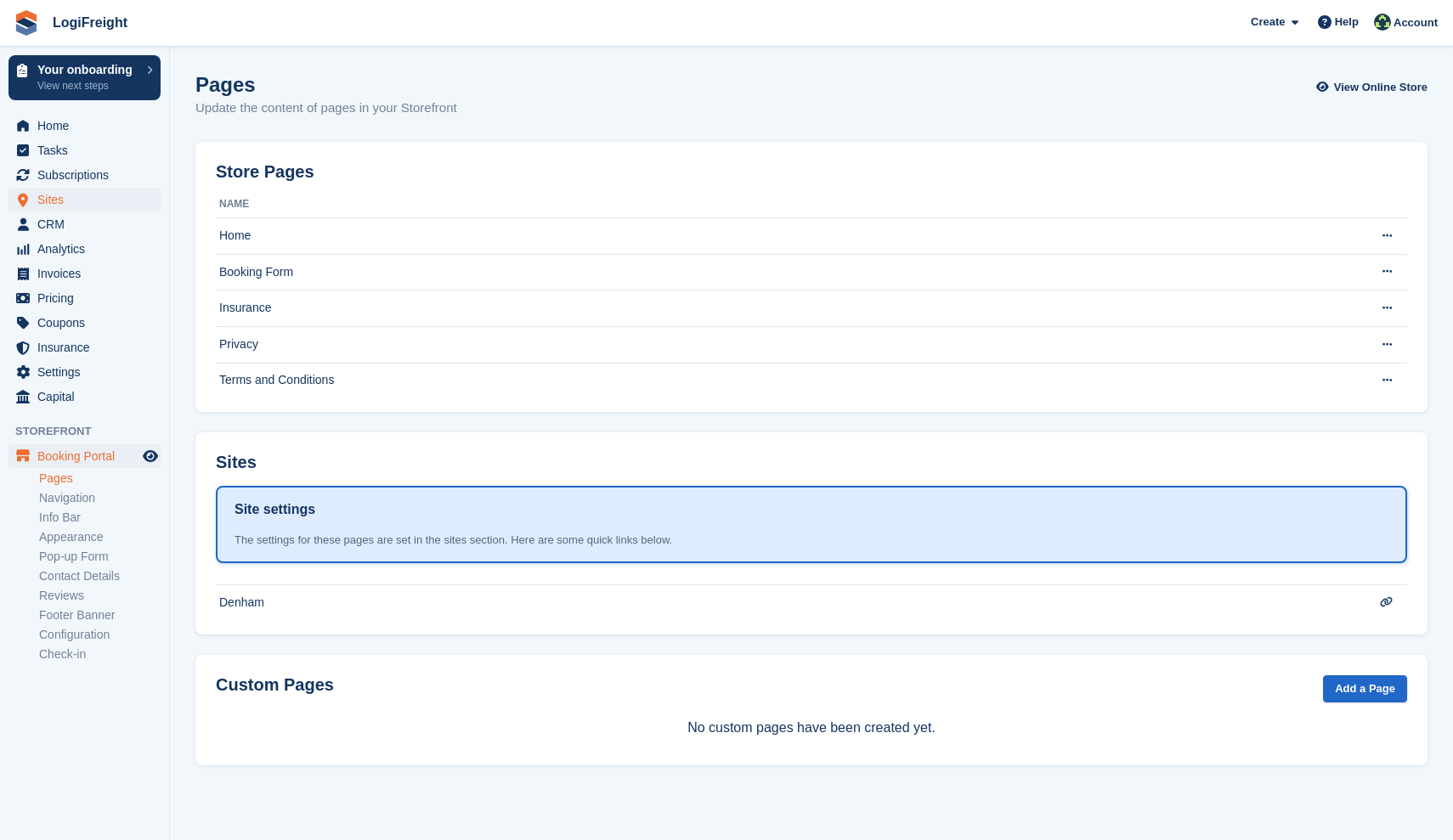 click on "Sites" at bounding box center (88, 200) 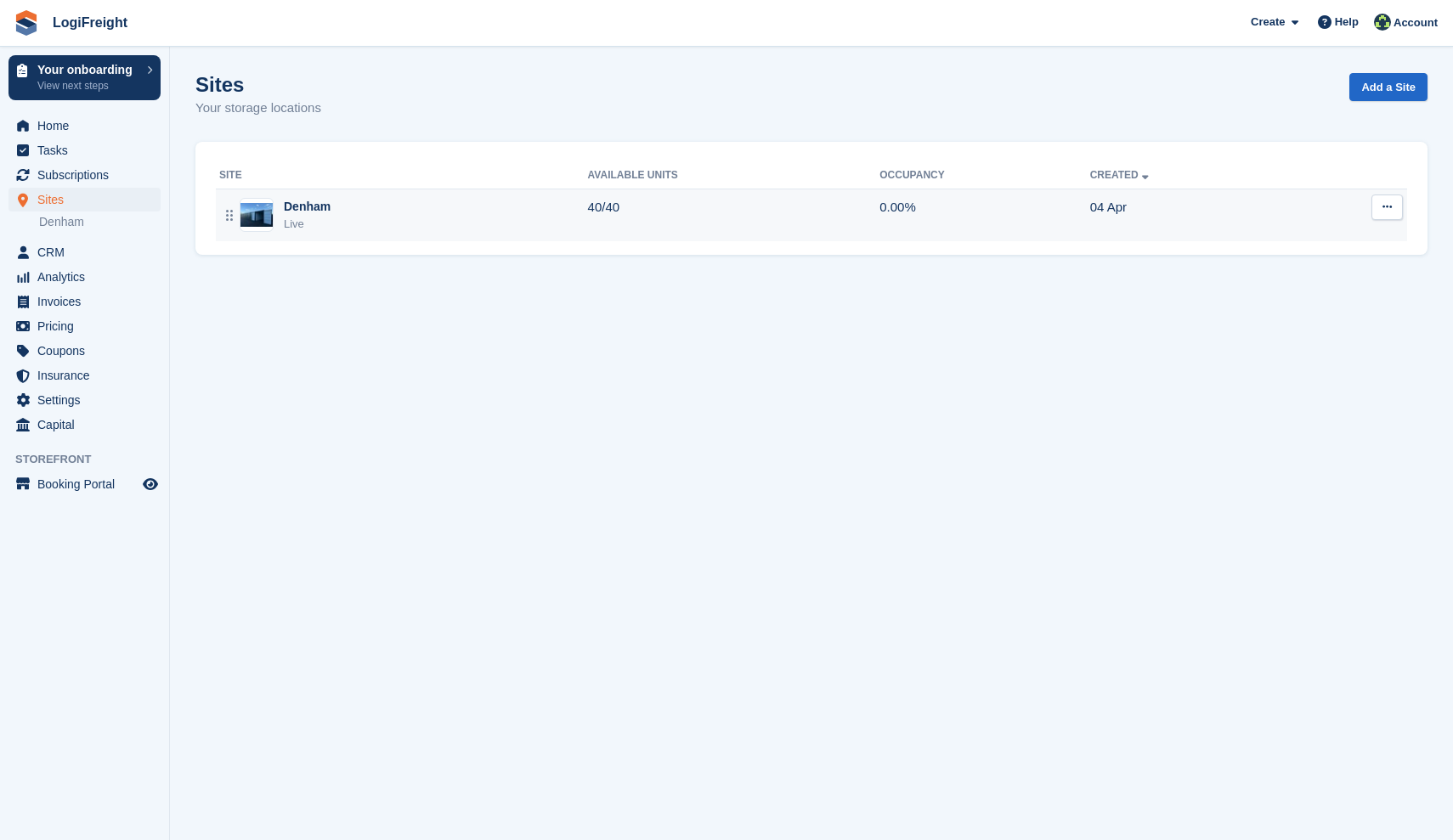 click on "Denham
Live" at bounding box center (404, 215) 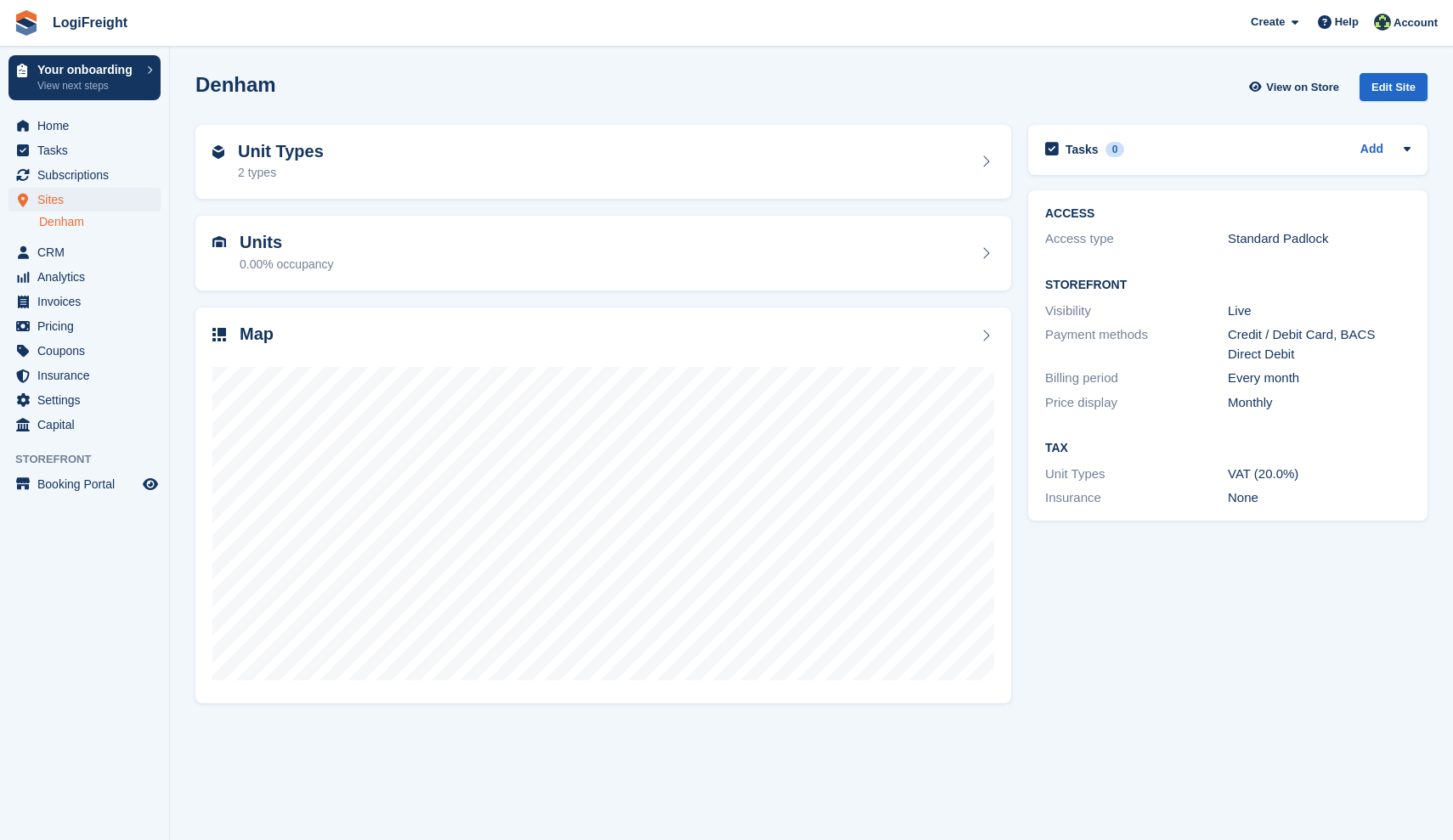 scroll, scrollTop: 0, scrollLeft: 0, axis: both 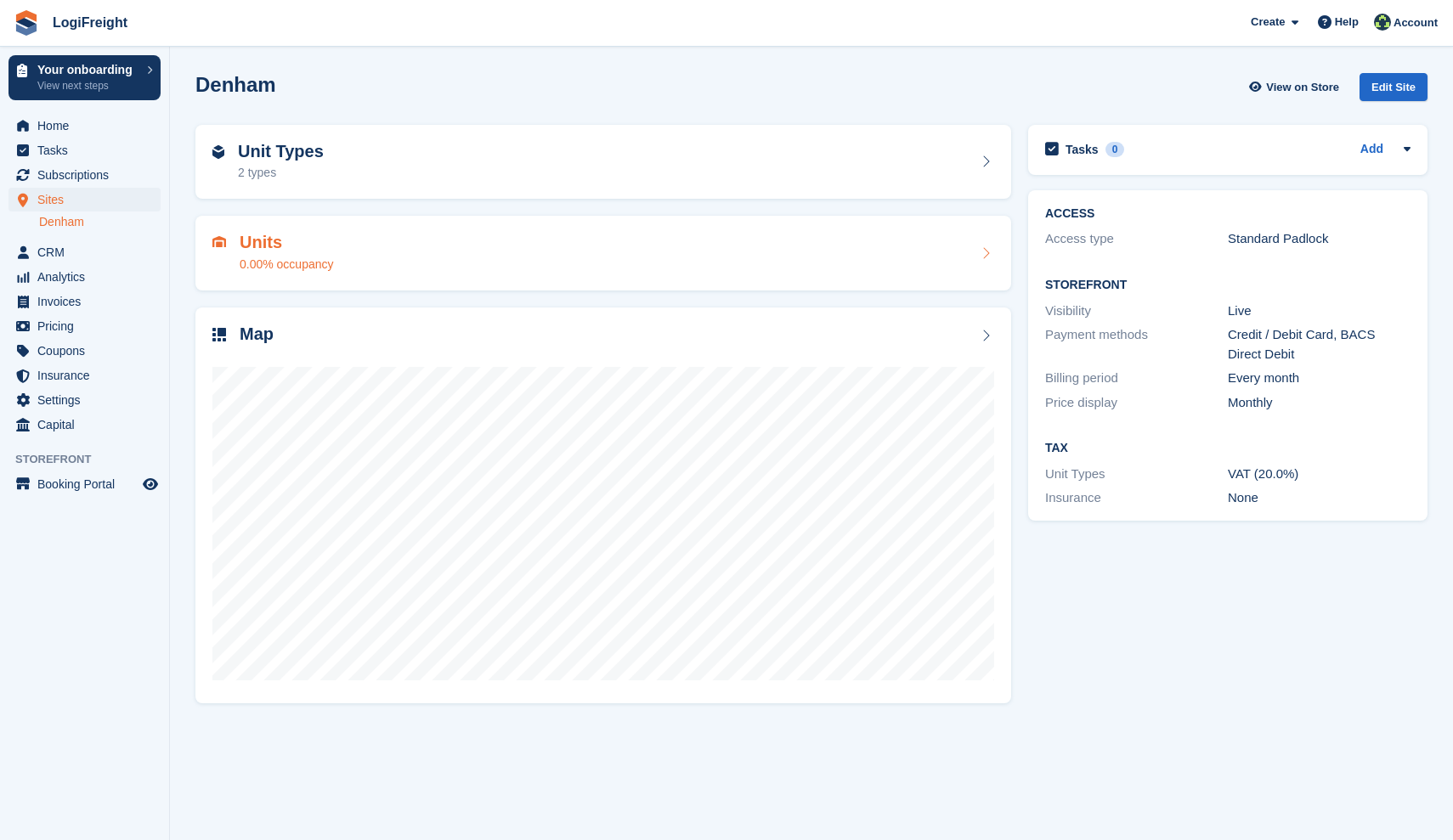 click on "Units
0.00% occupancy" at bounding box center (603, 253) 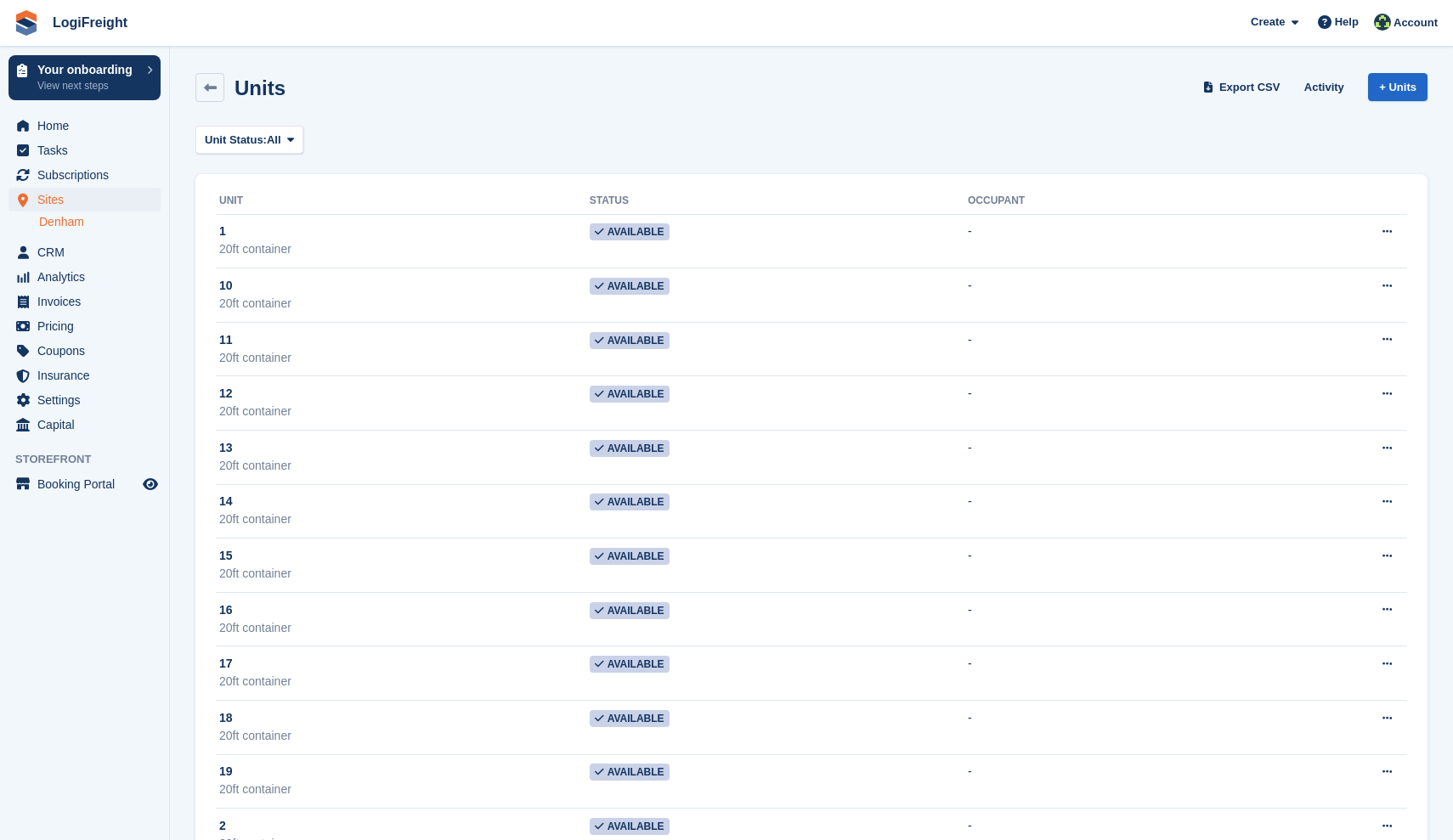 scroll, scrollTop: 0, scrollLeft: 0, axis: both 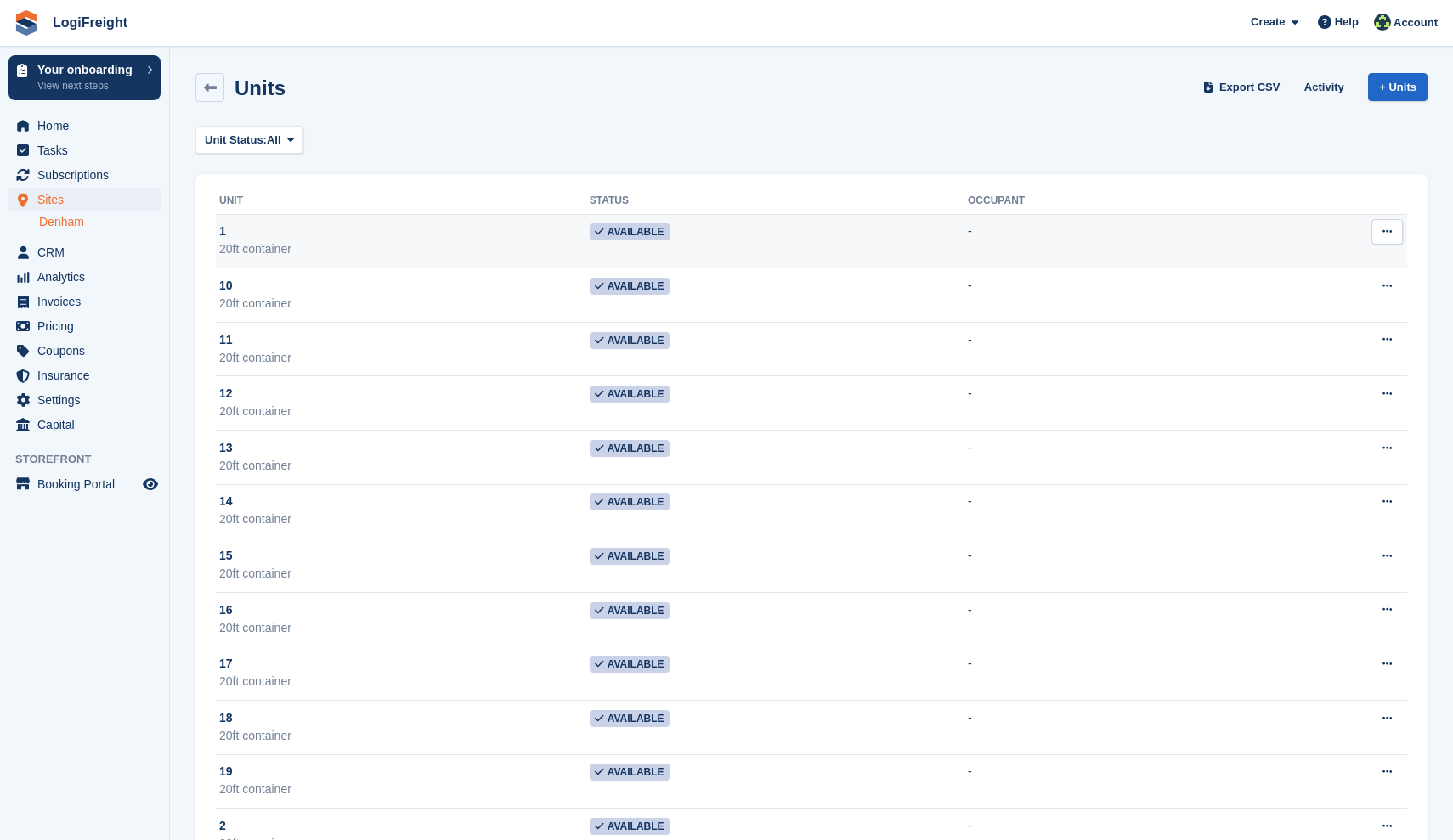 click on "20ft container" at bounding box center [404, 249] 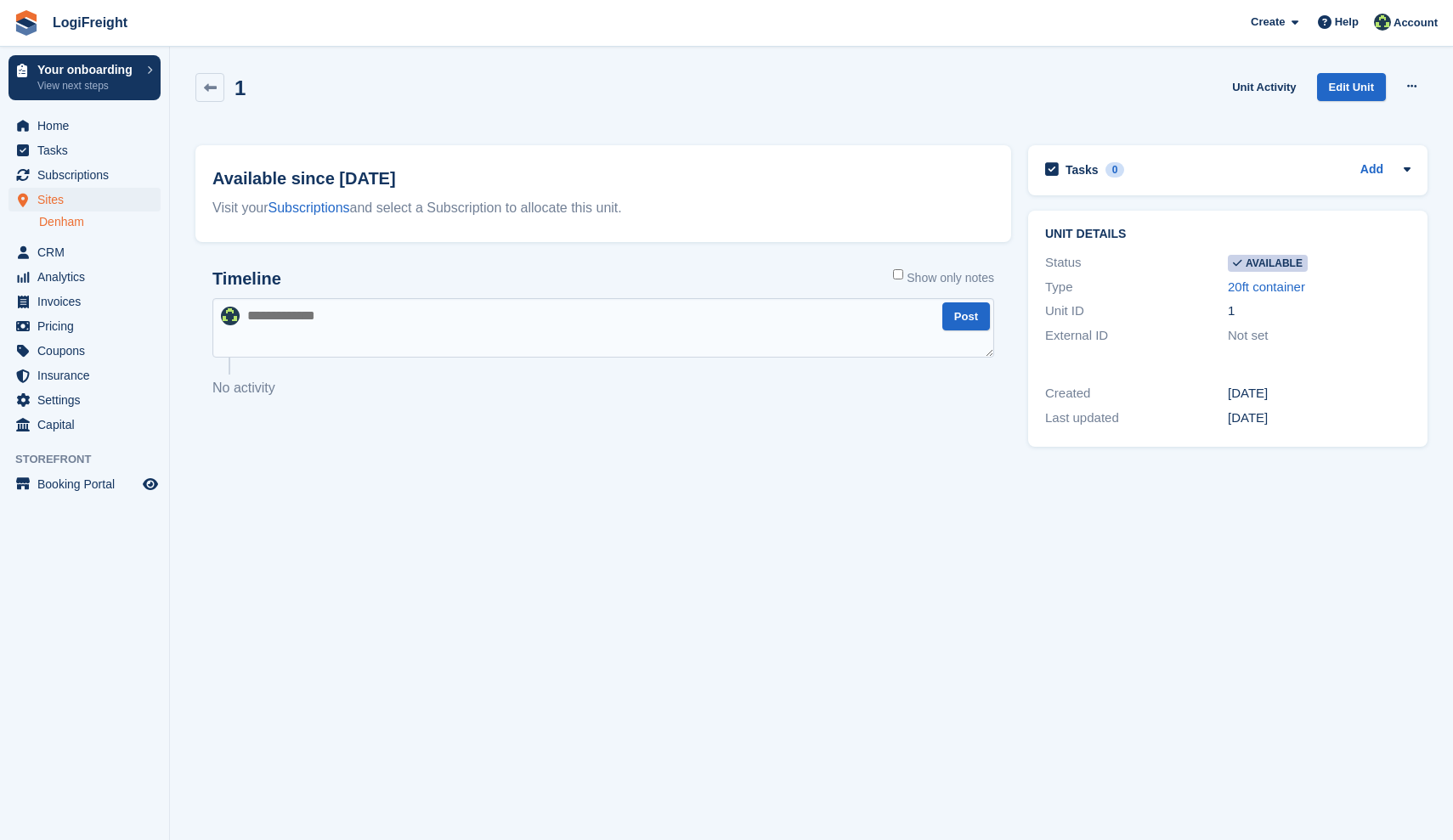 scroll, scrollTop: 0, scrollLeft: 0, axis: both 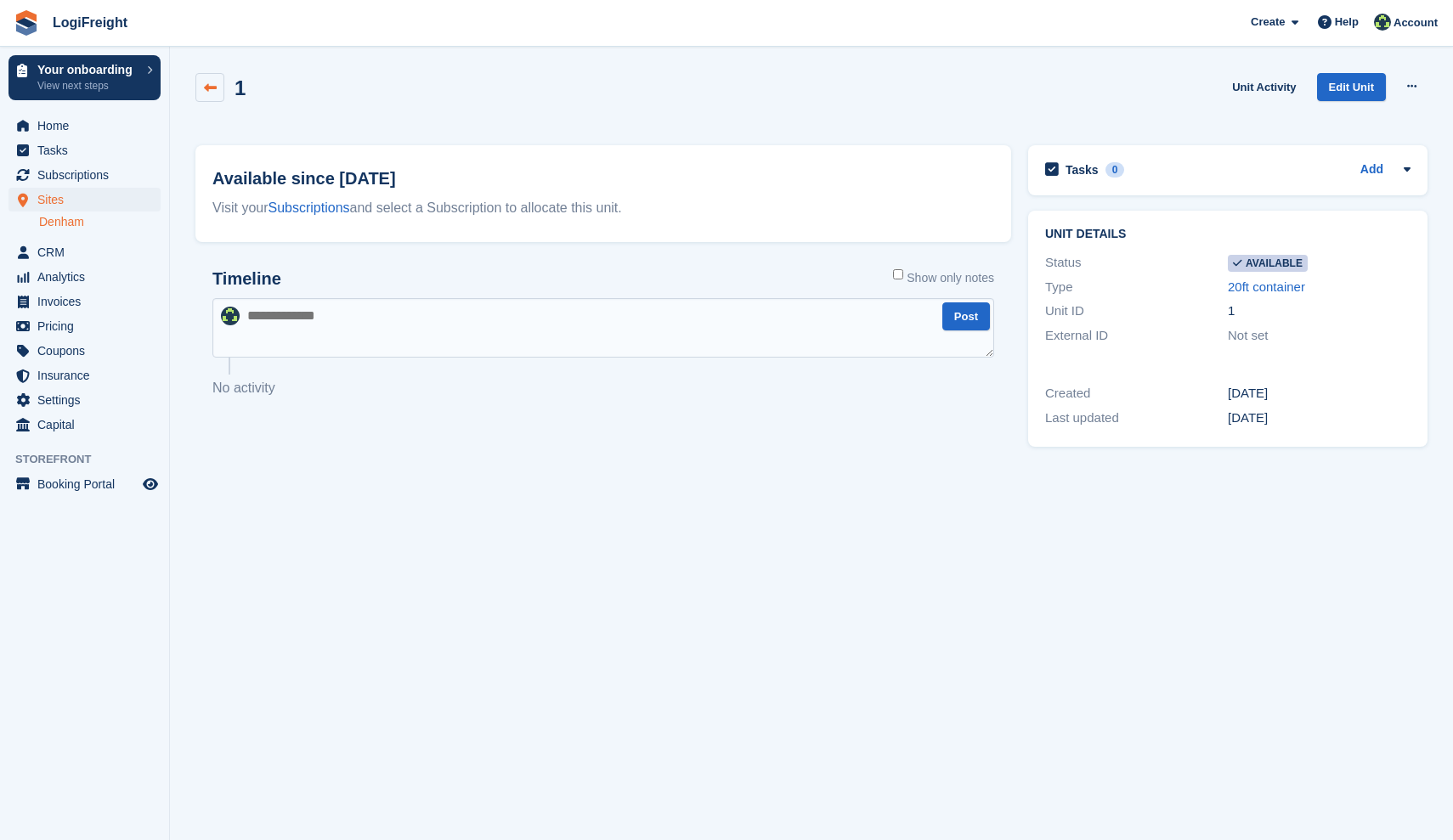 click at bounding box center [210, 87] 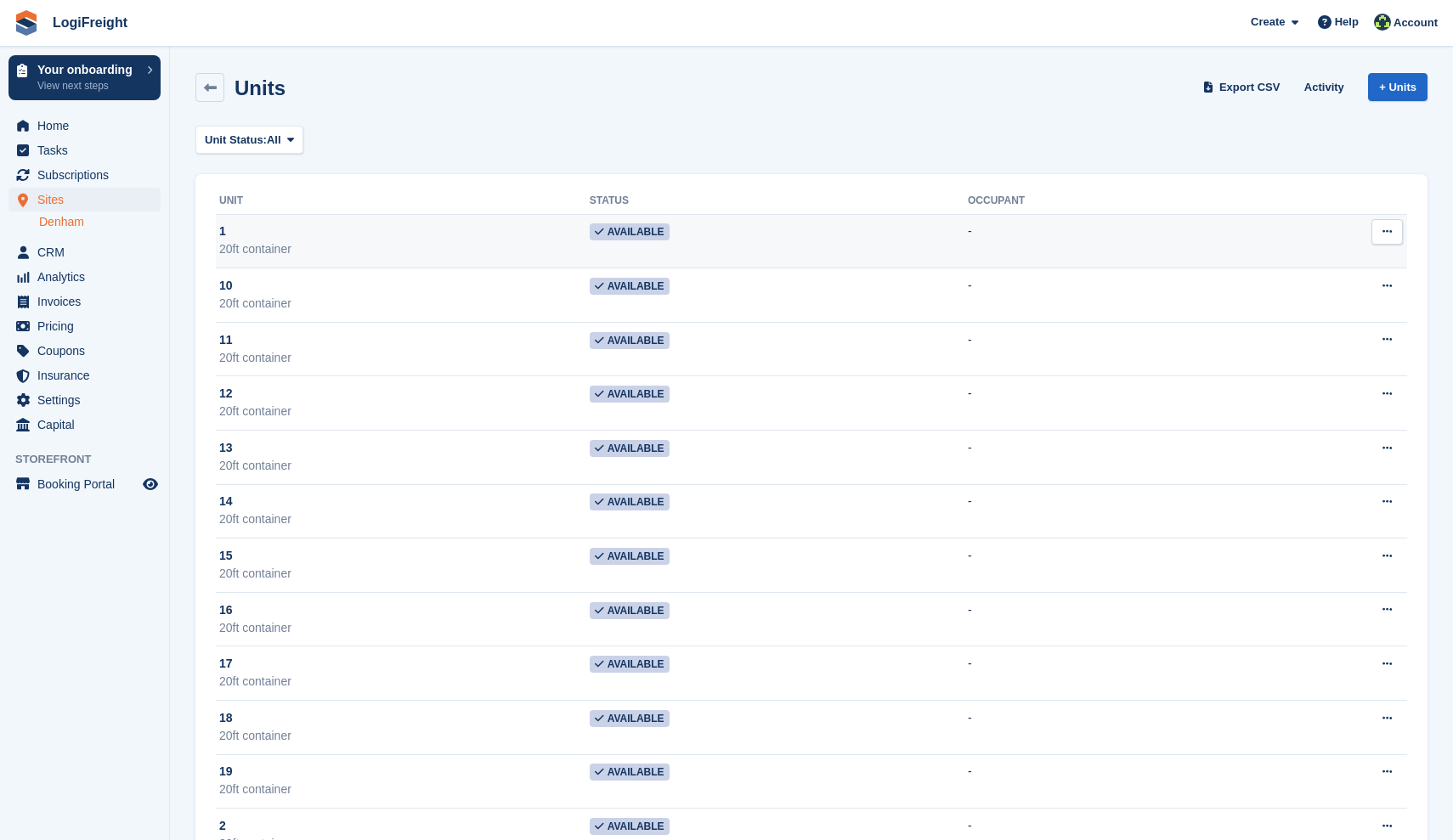 click at bounding box center (1387, 232) 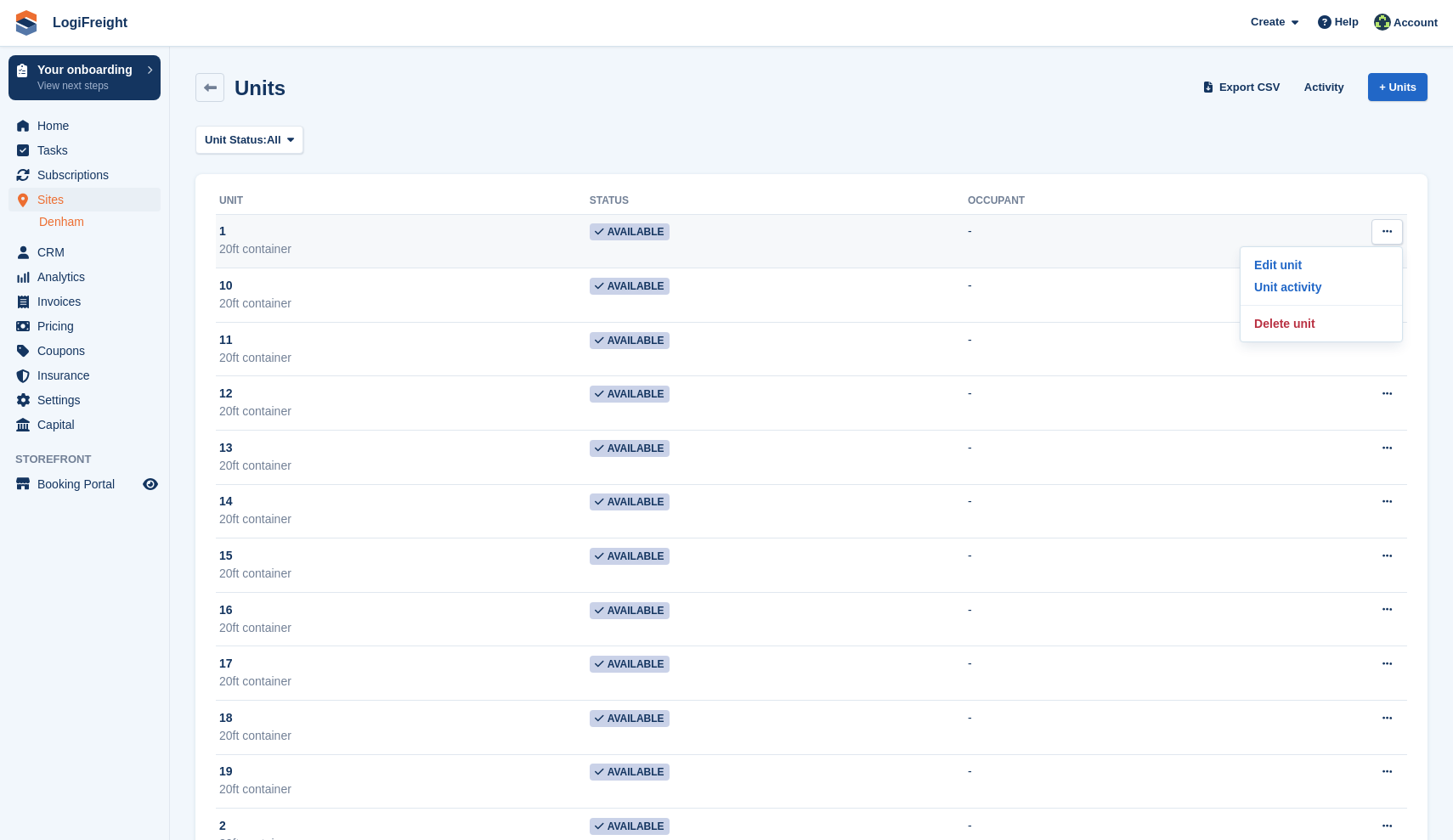 click on "-" at bounding box center [1103, 241] 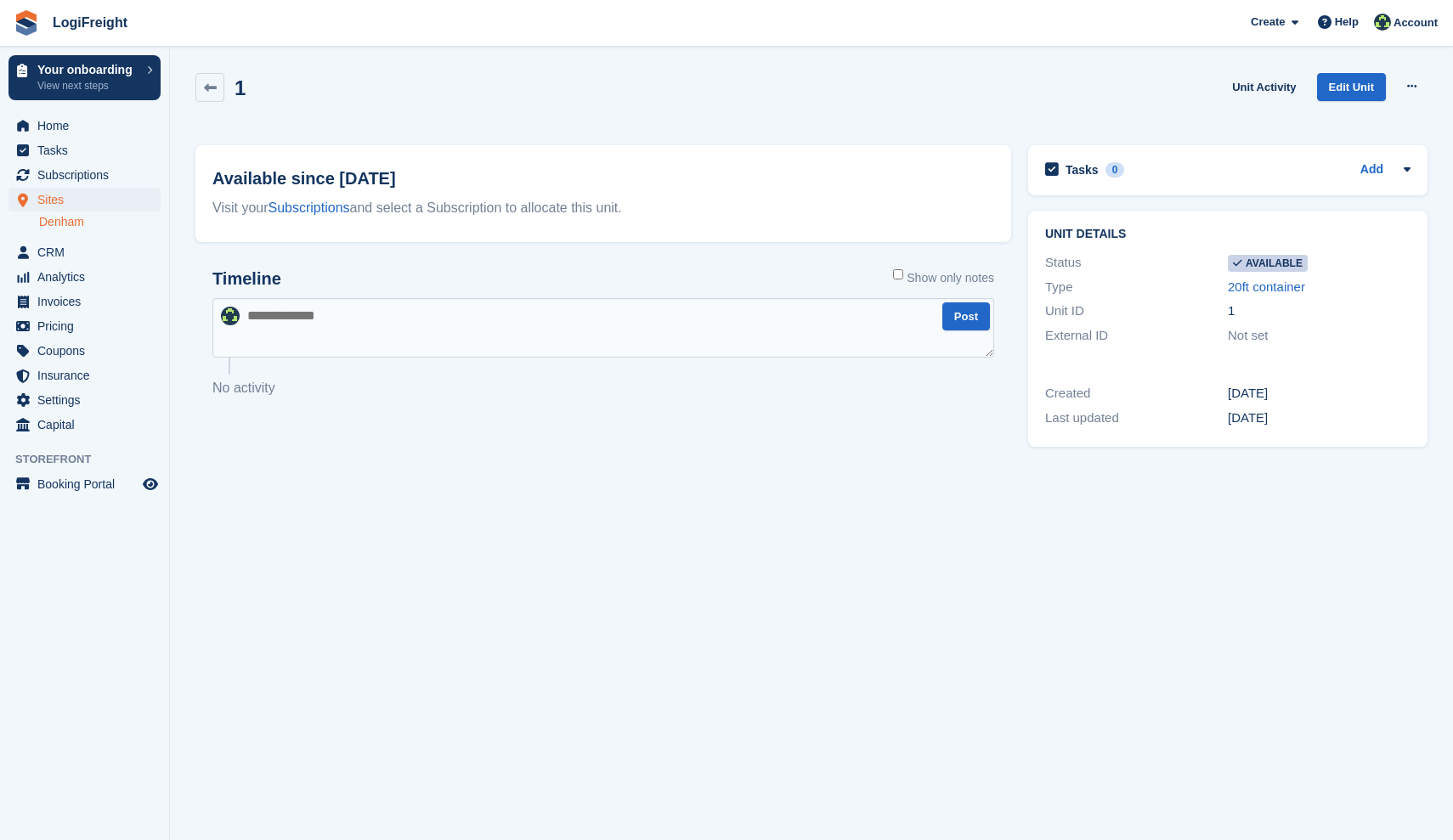 scroll, scrollTop: 0, scrollLeft: 0, axis: both 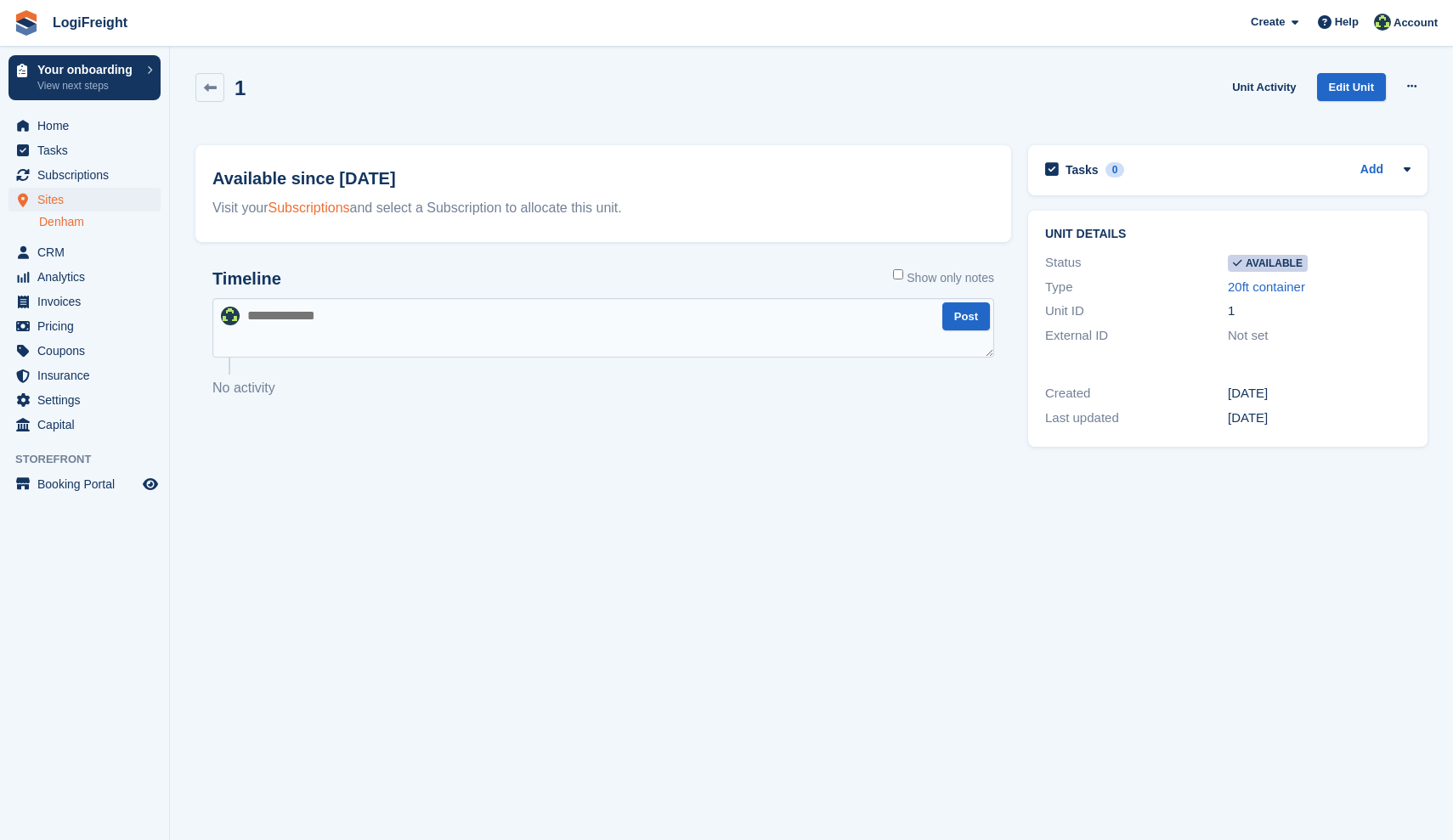 click on "Subscriptions" at bounding box center [309, 207] 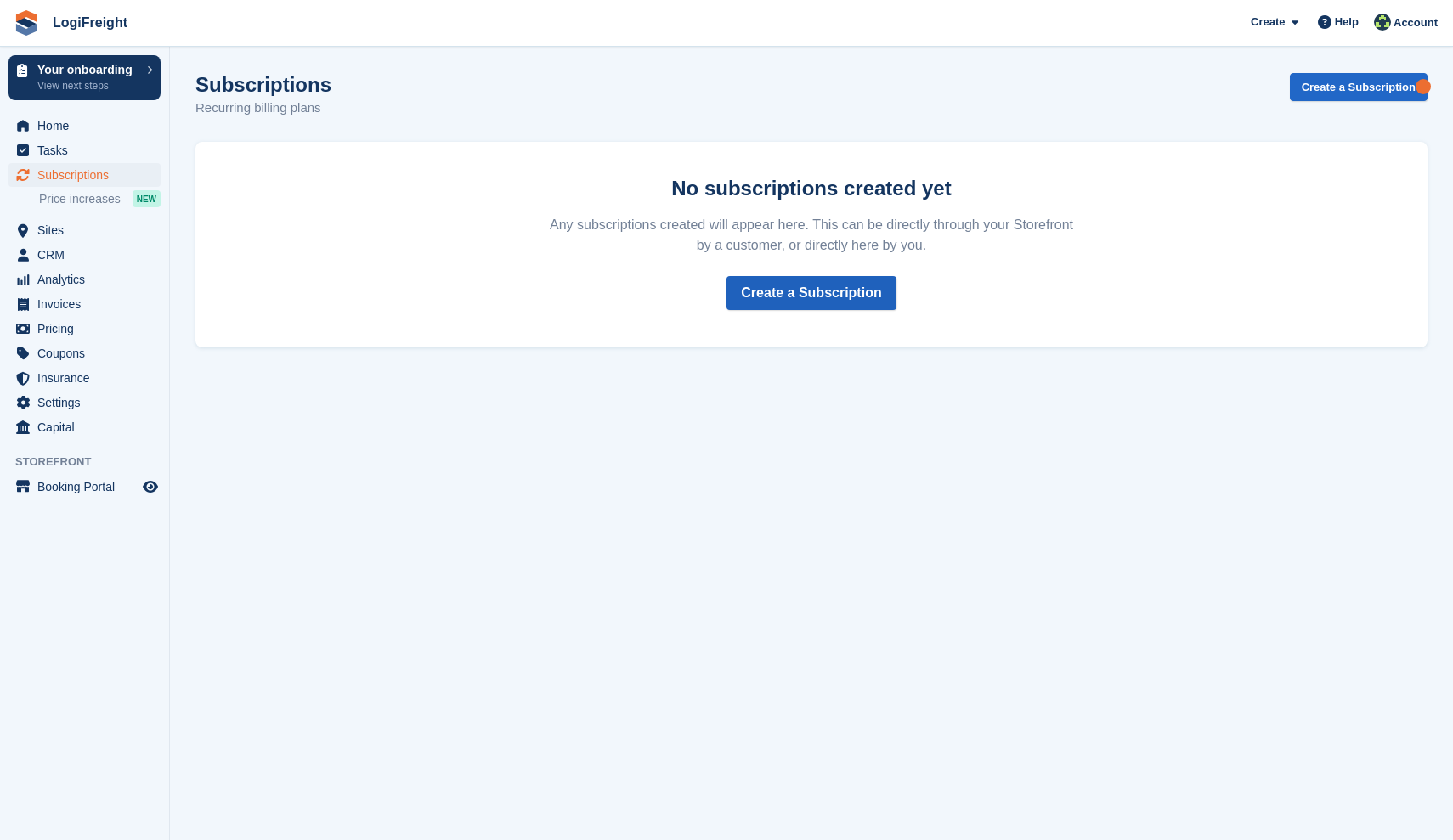 click on "Create a Subscription" at bounding box center (811, 293) 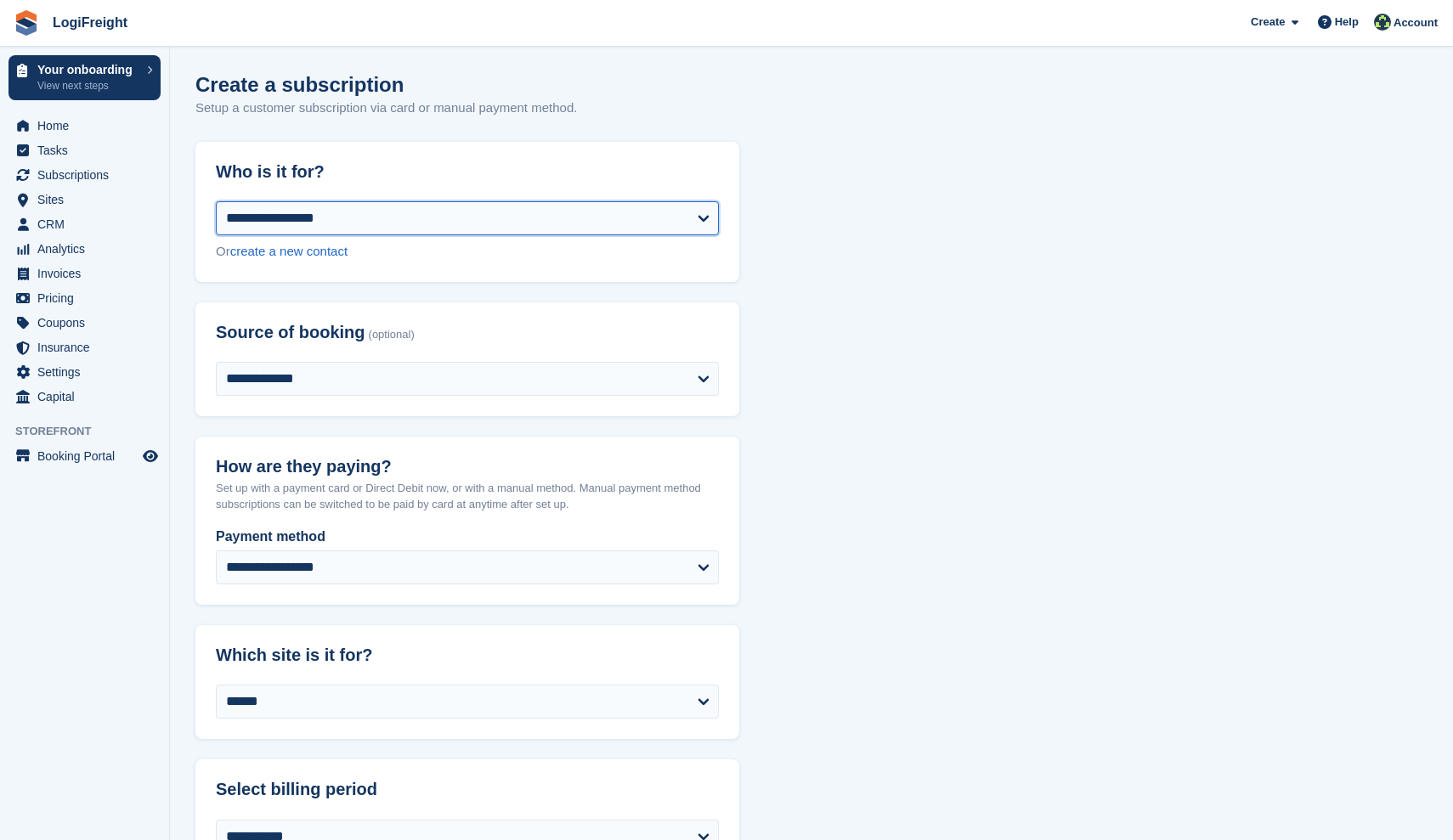 select on "******" 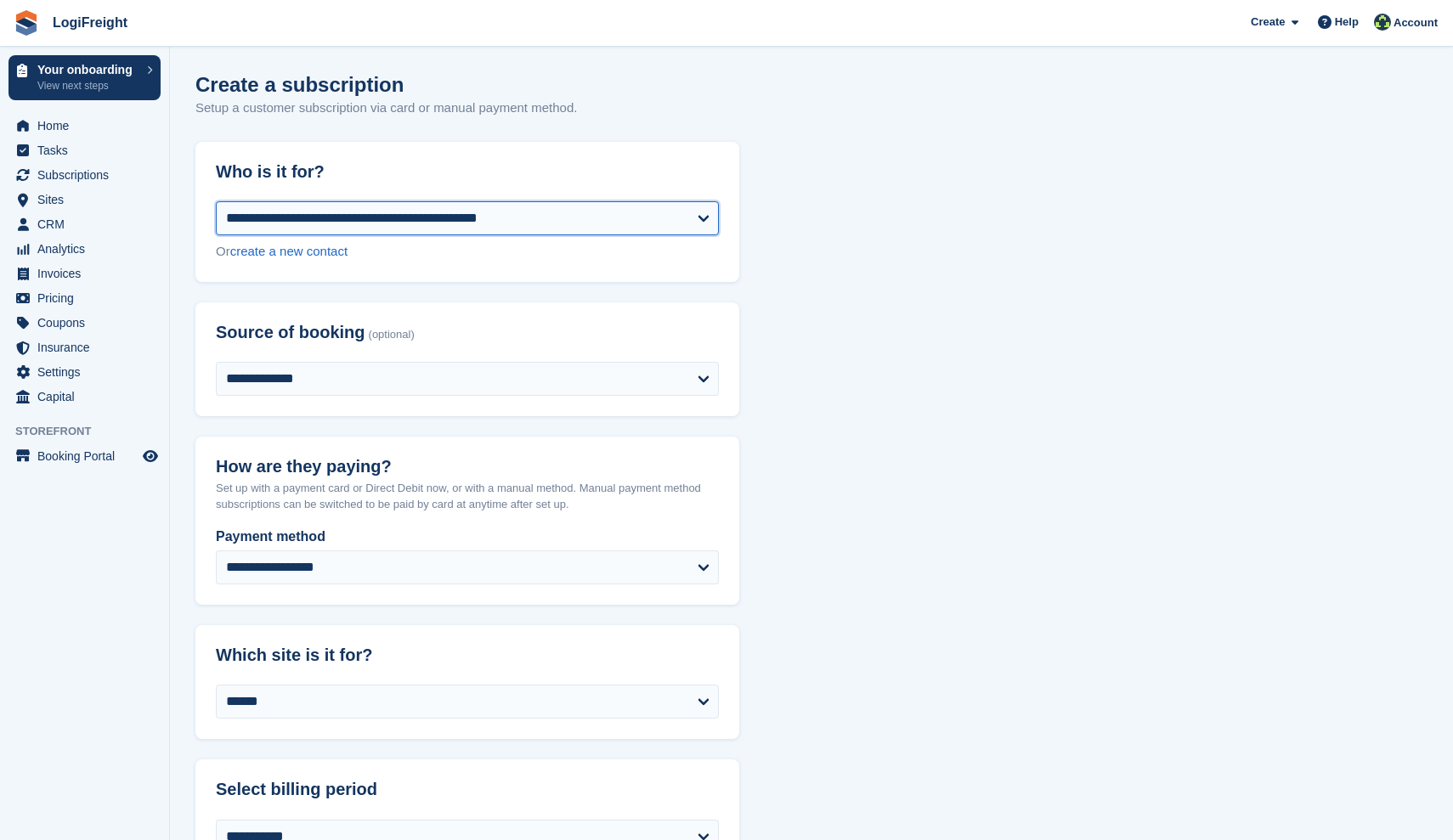 select on "**********" 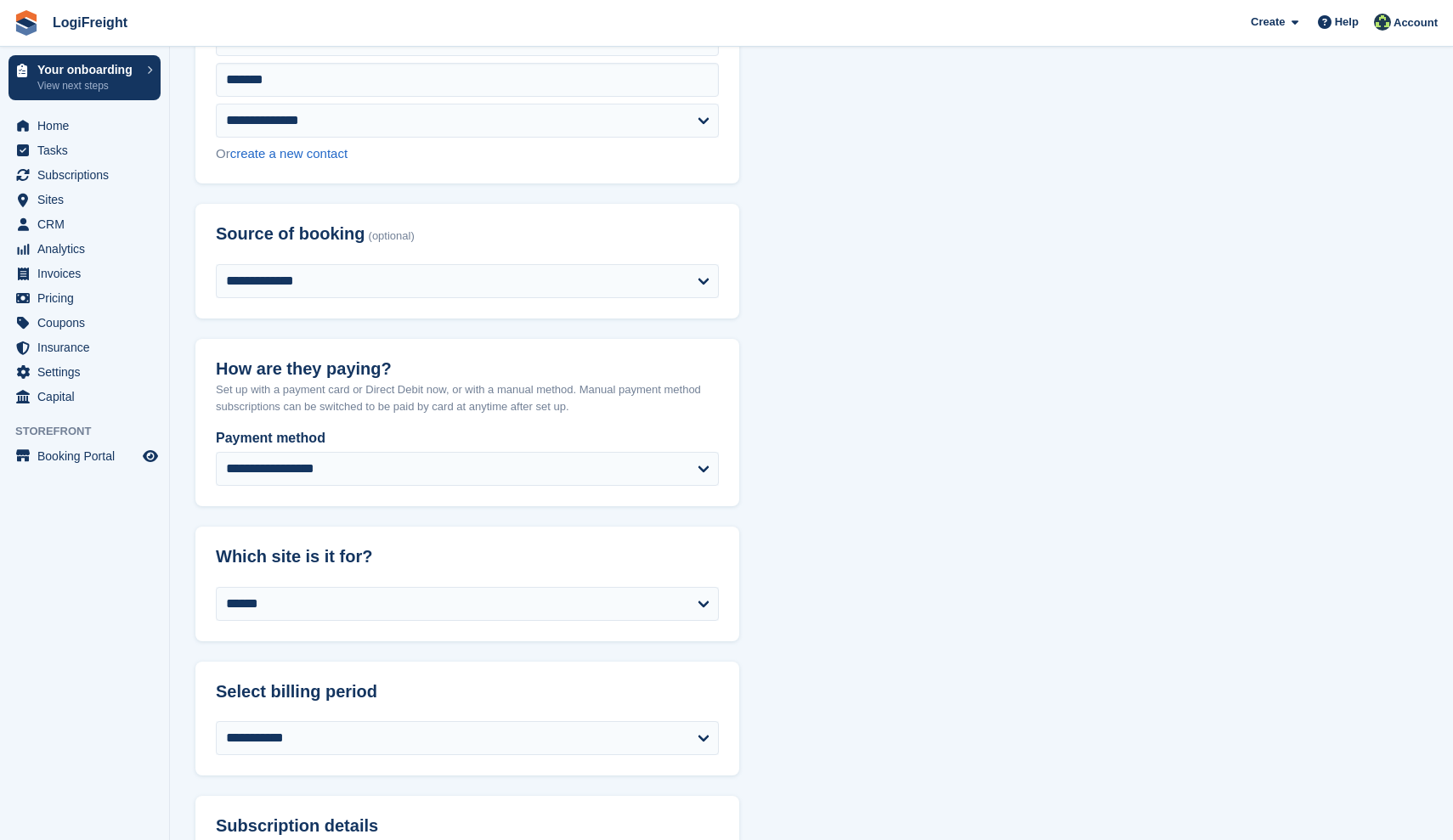 scroll, scrollTop: 533, scrollLeft: 0, axis: vertical 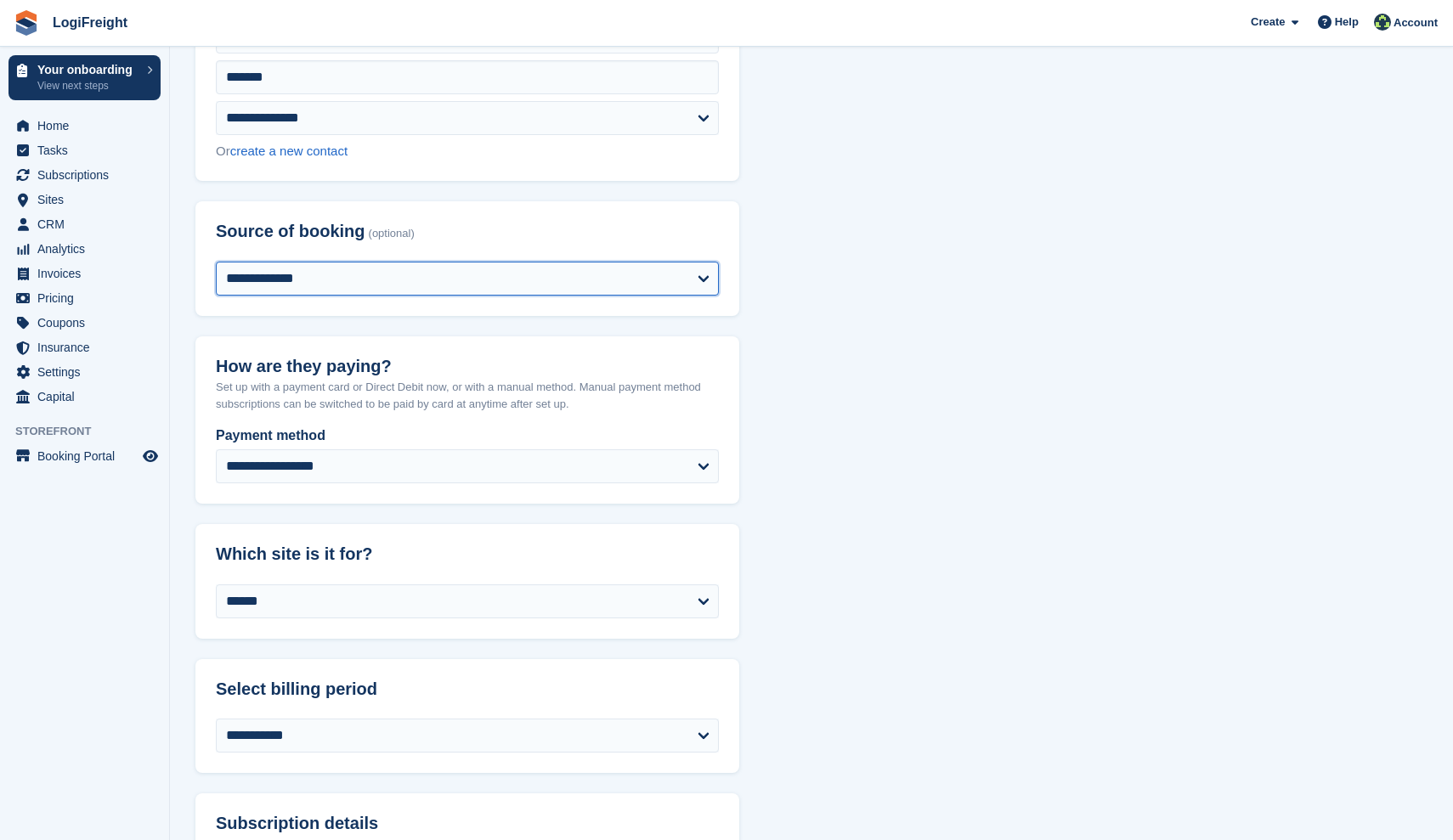 select on "*****" 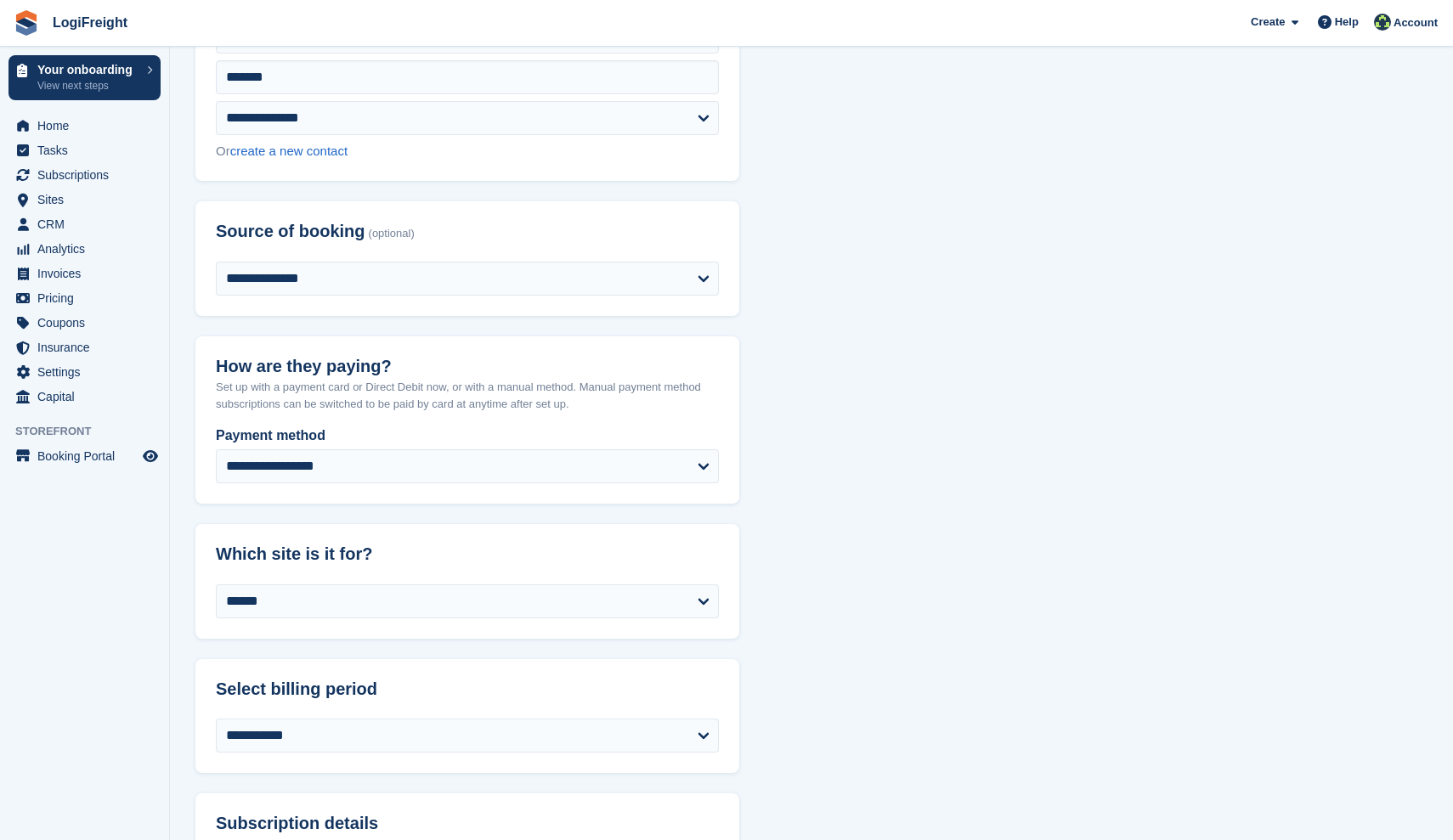 click on "Who is it for?
[MASK]
[MASK]
[MASK]
[MASK]
[MASK]
[MASK]
[MASK]
[MASK]
[MASK]
[MASK]
[MASK]
[MASK]
[MASK]
[MASK]
[MASK]
[MASK]
+44" at bounding box center [811, 829] 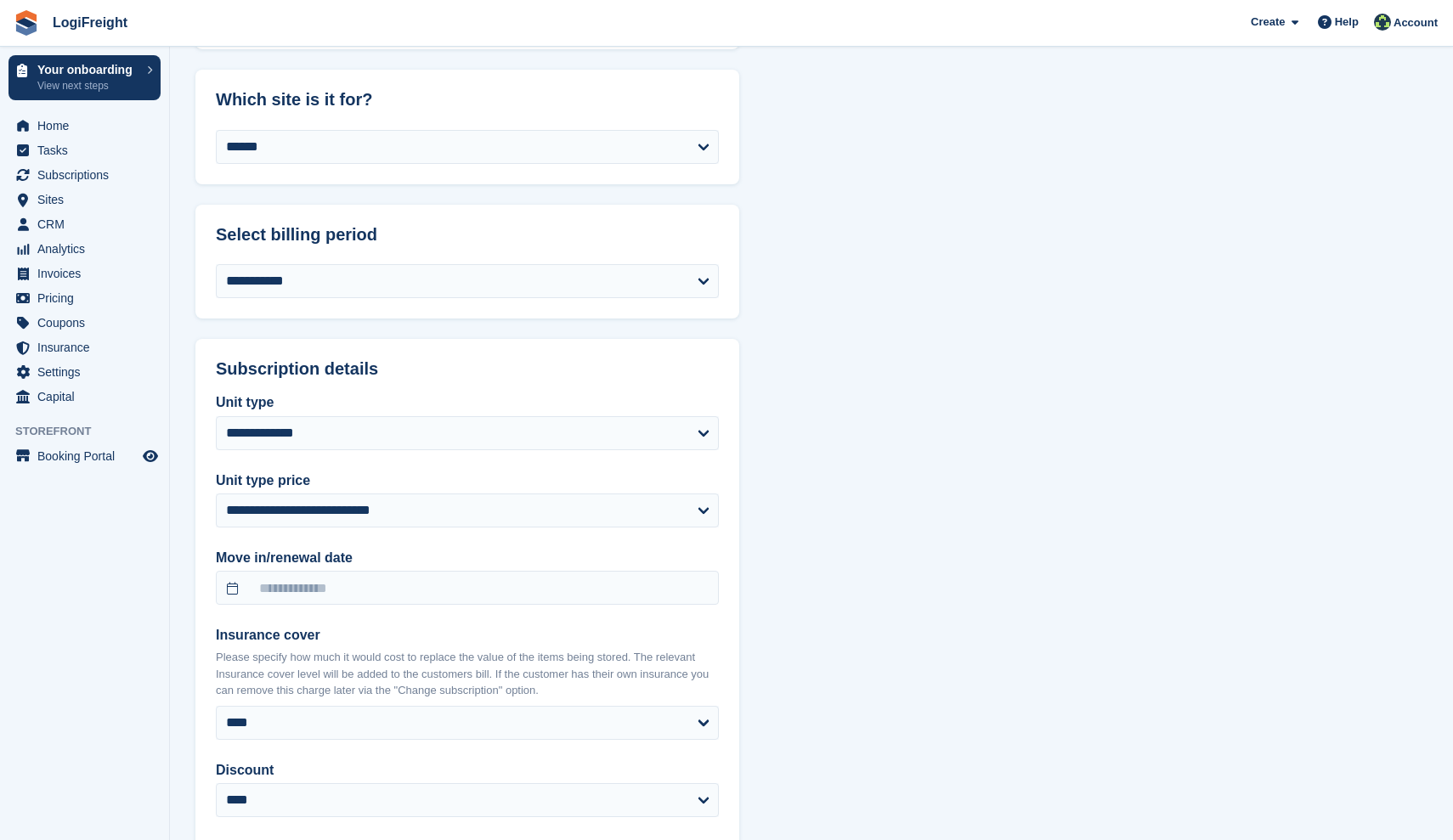 scroll, scrollTop: 989, scrollLeft: 0, axis: vertical 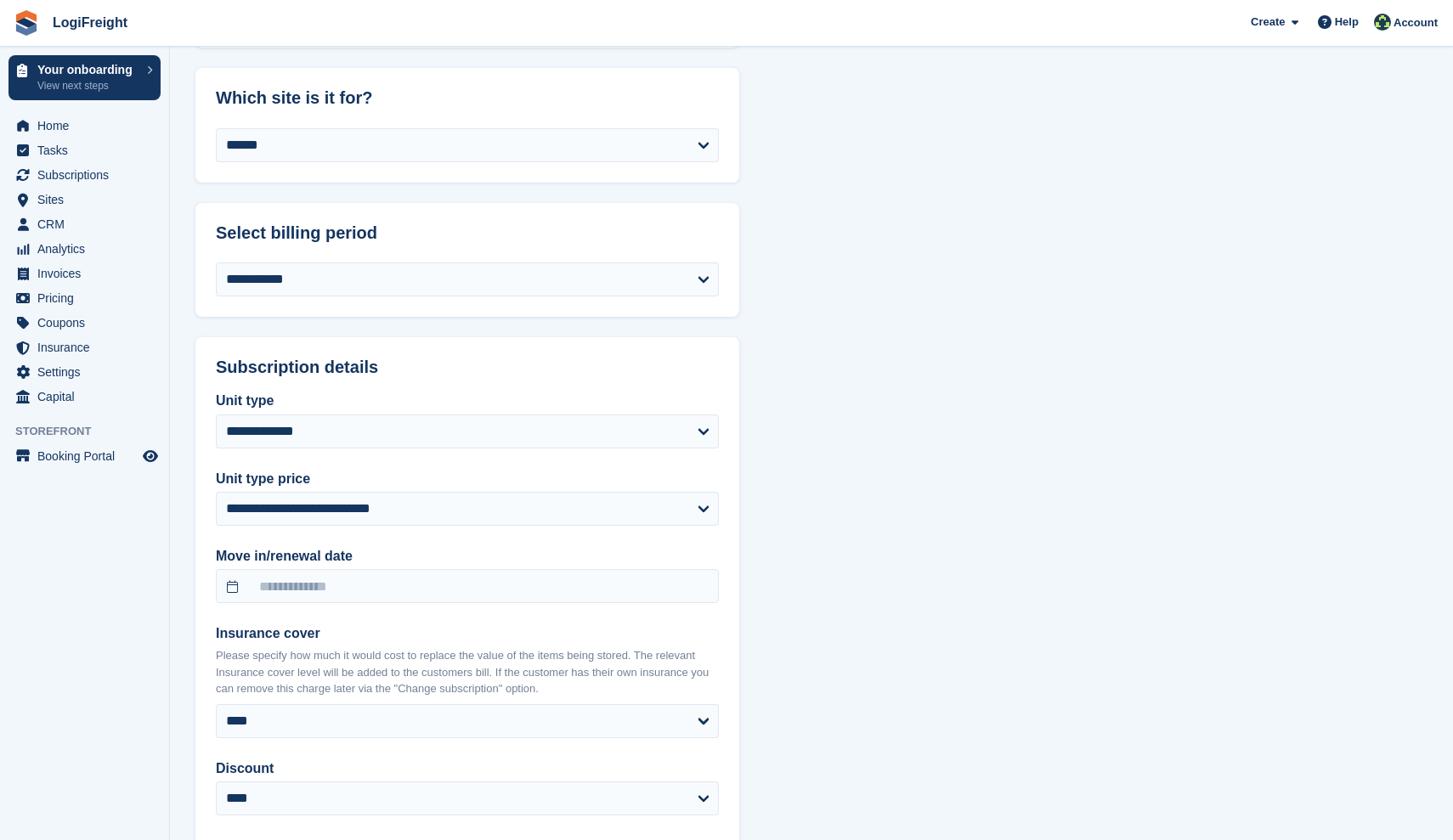 click on "Unit type
[MASK]
[MASK]
Unit type price
[MASK]
[MASK]
Move in/renewal date
Insurance cover
Please specify how much it would cost to replace the value of the items being stored. The relevant Insurance cover level will be added to the customers bill. If the customer has their own insurance you can remove this charge later via the "Change subscription" option.
[MASK]
[MASK]
[MASK]
Discount
[MASK]
[MASK]
[MASK]
Order number
Optional purchase order number to appear on all subscription invoices.
Customer agreement" at bounding box center [467, 689] 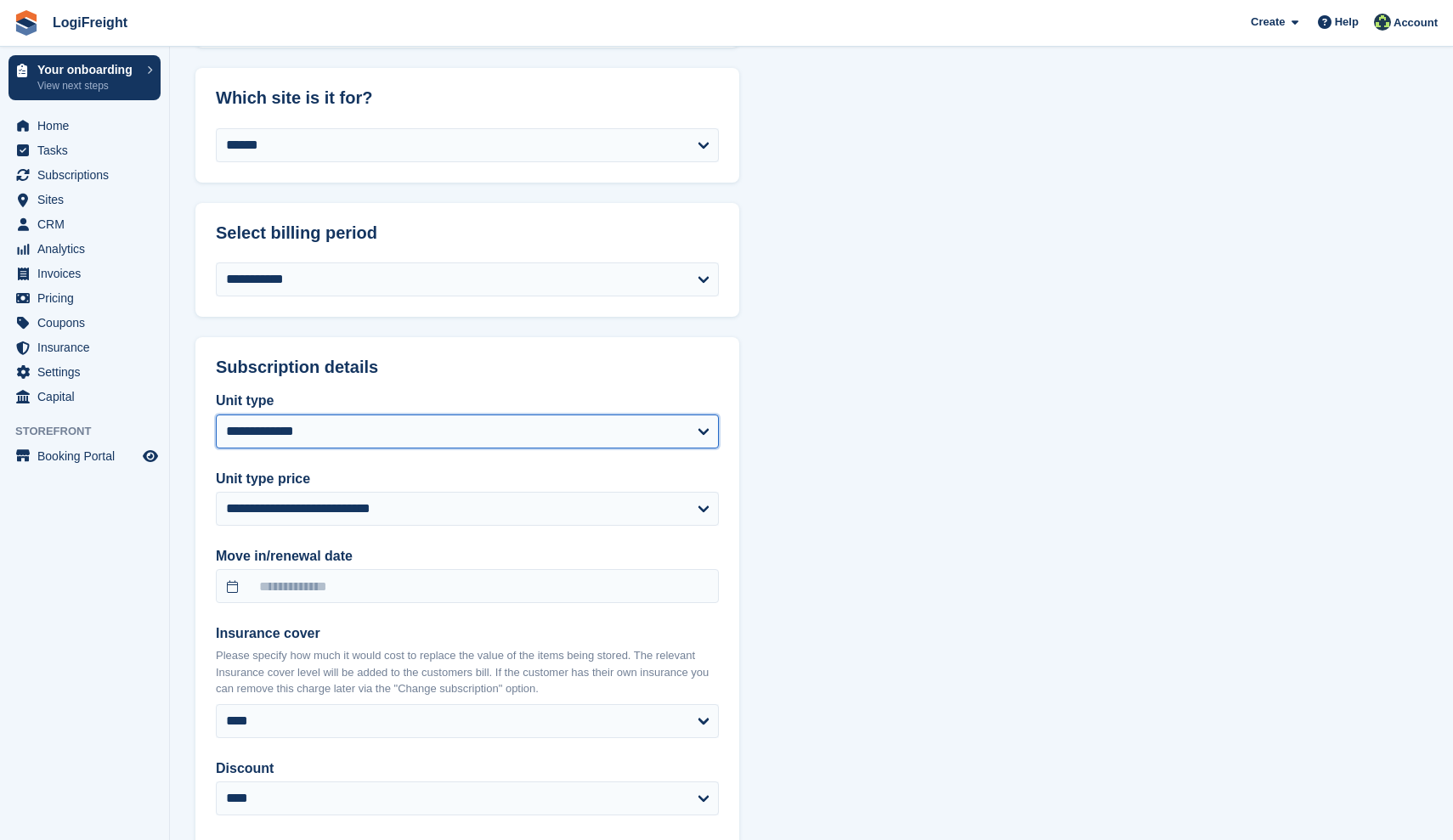 select on "*****" 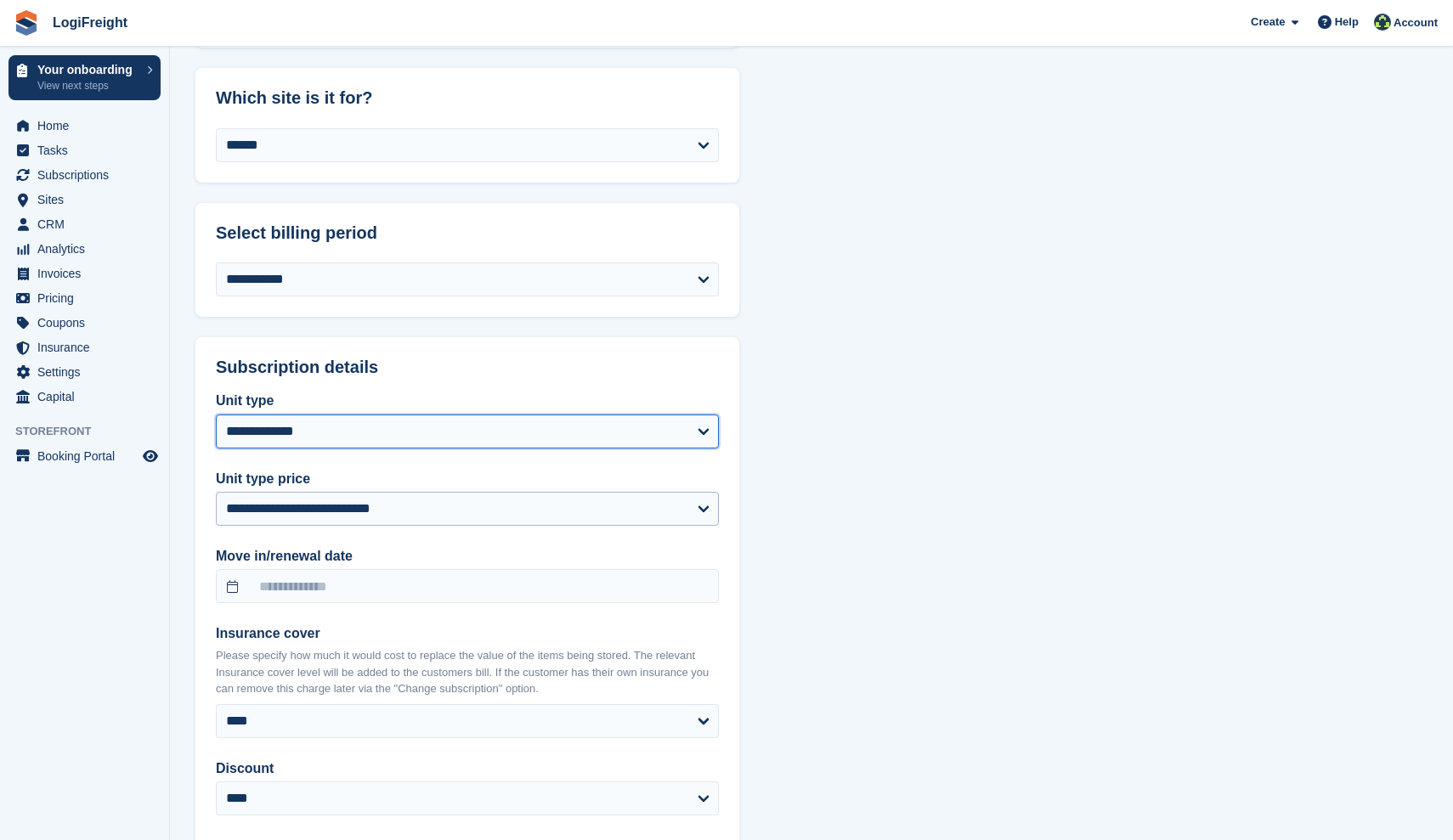 select on "******" 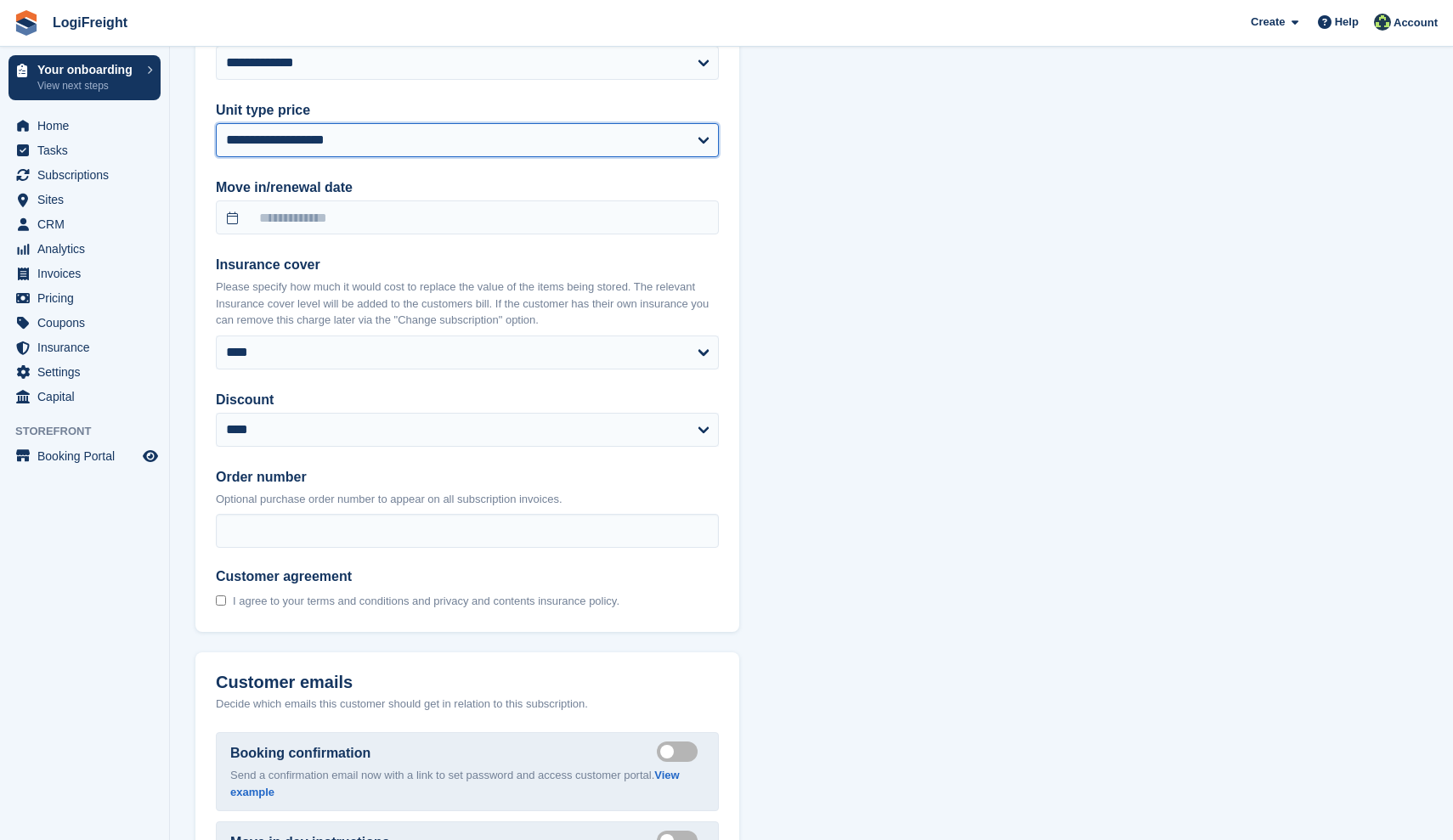 scroll, scrollTop: 1356, scrollLeft: 0, axis: vertical 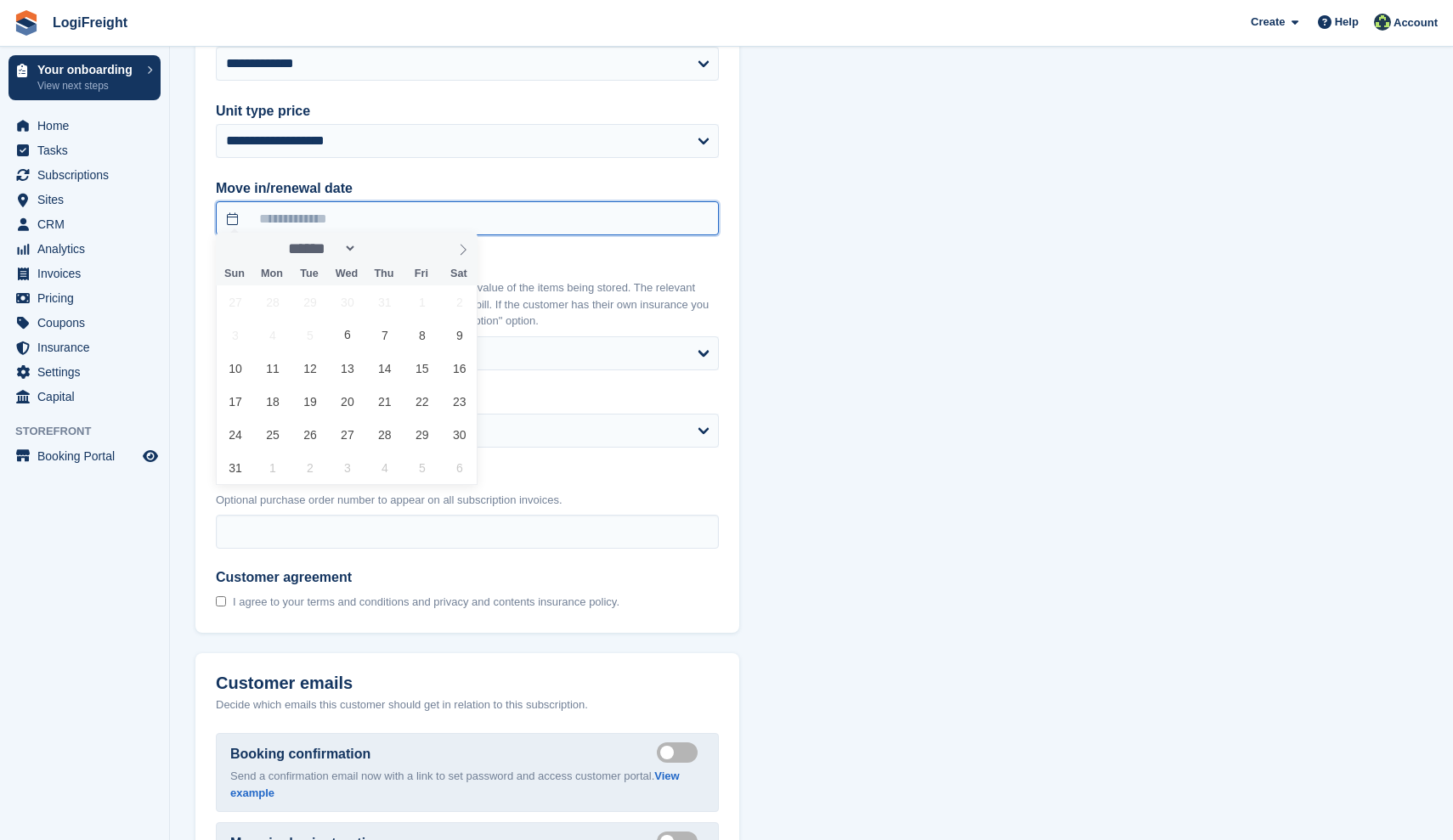 click at bounding box center [467, 218] 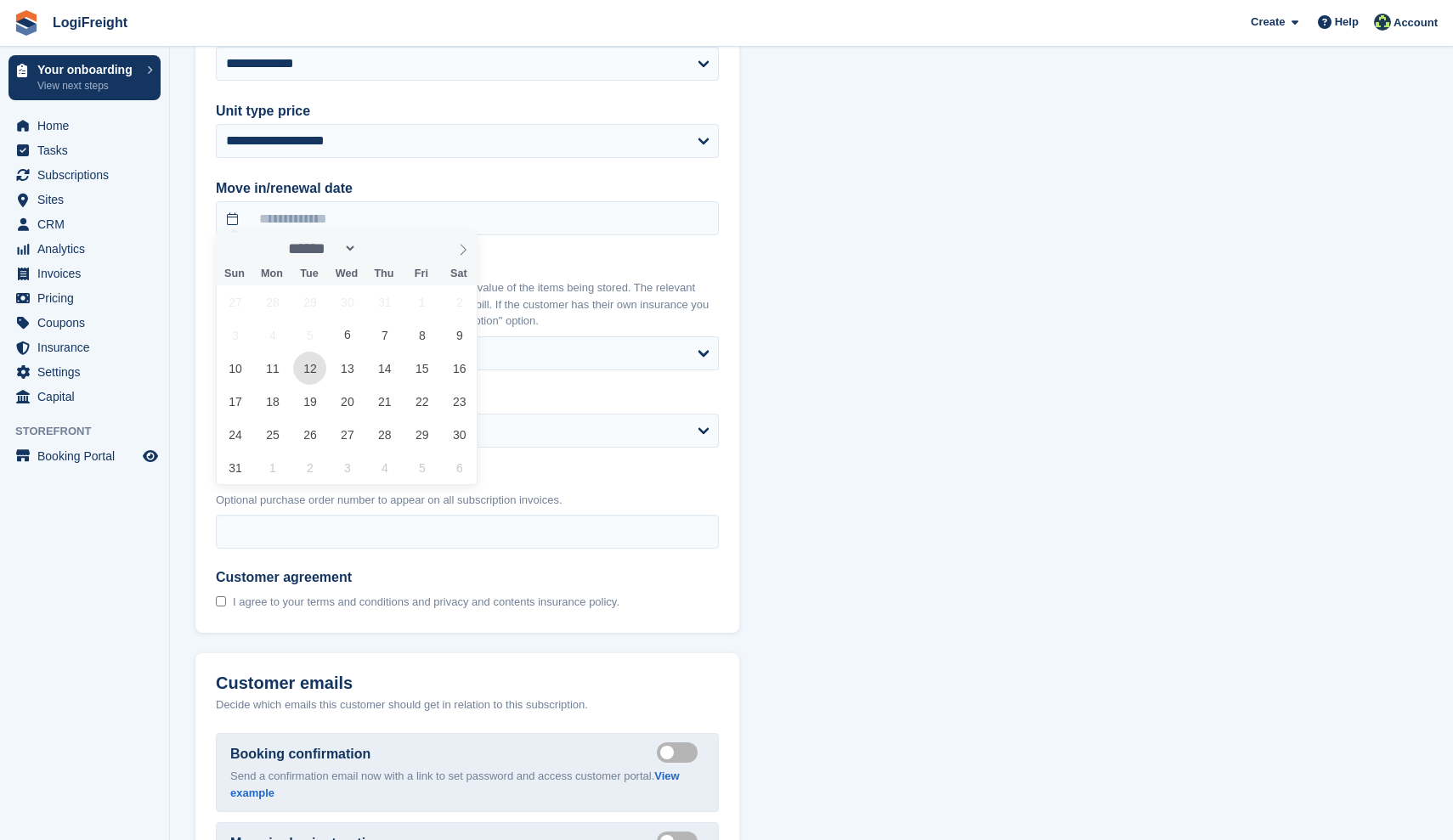 click on "12" at bounding box center (309, 368) 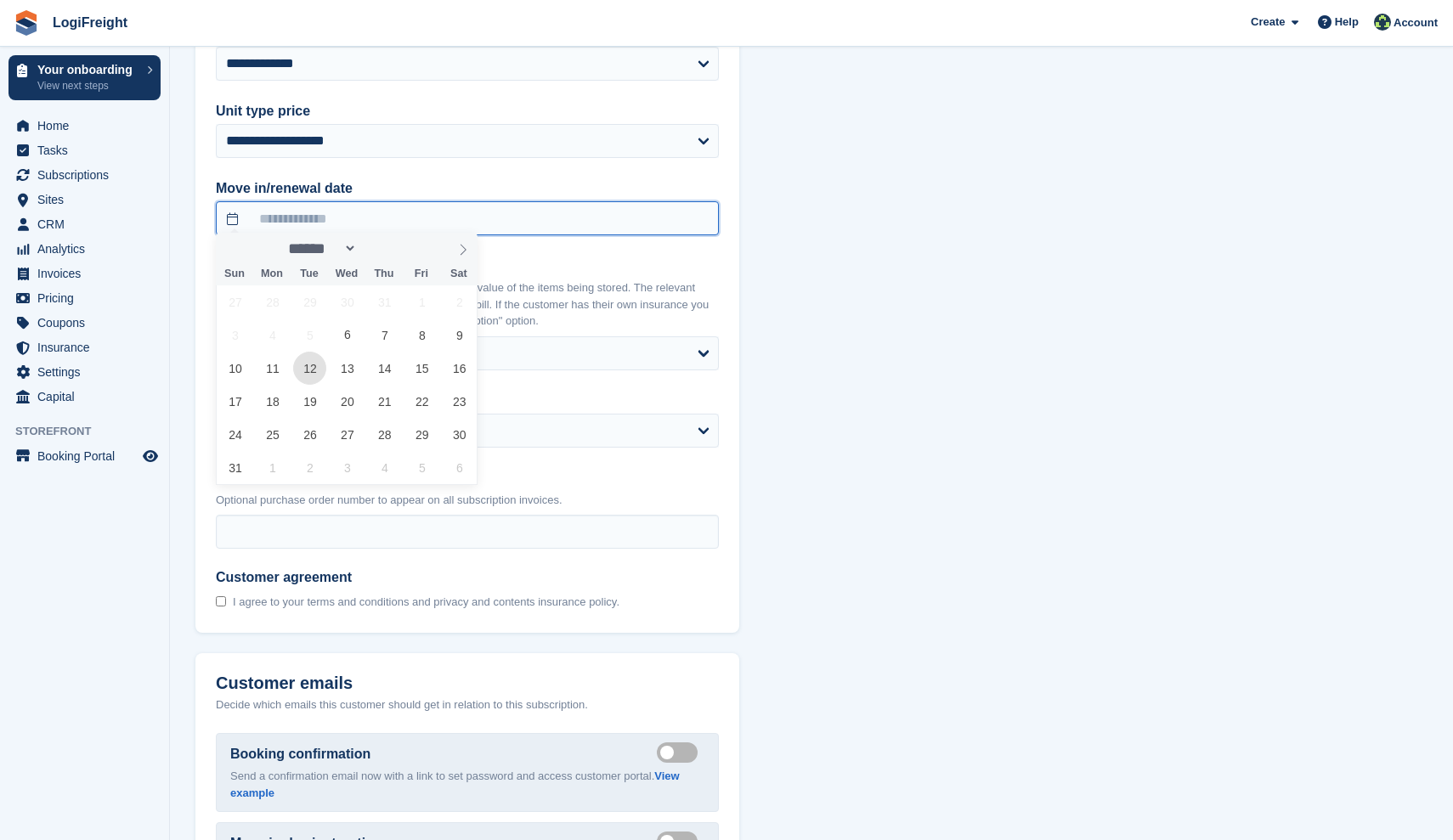 type on "**********" 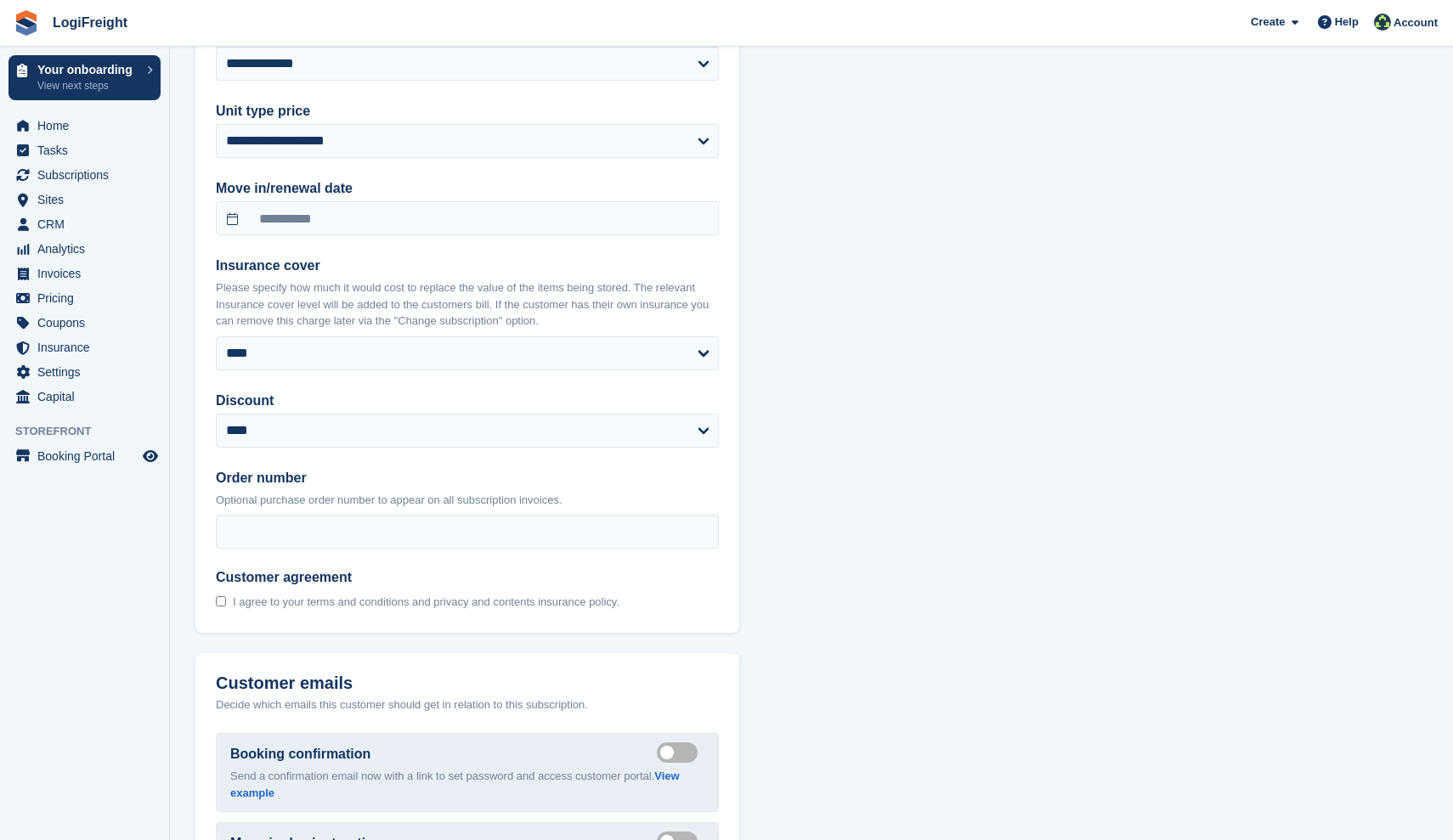 click on "Who is it for?
[MASK]
[MASK]
[MASK]
[MASK]
[MASK]
[MASK]
[MASK]
[MASK]
[MASK]
[MASK]
[MASK]
[MASK]
[MASK]
[MASK]
[MASK]
[MASK]
+44" at bounding box center [811, 5] 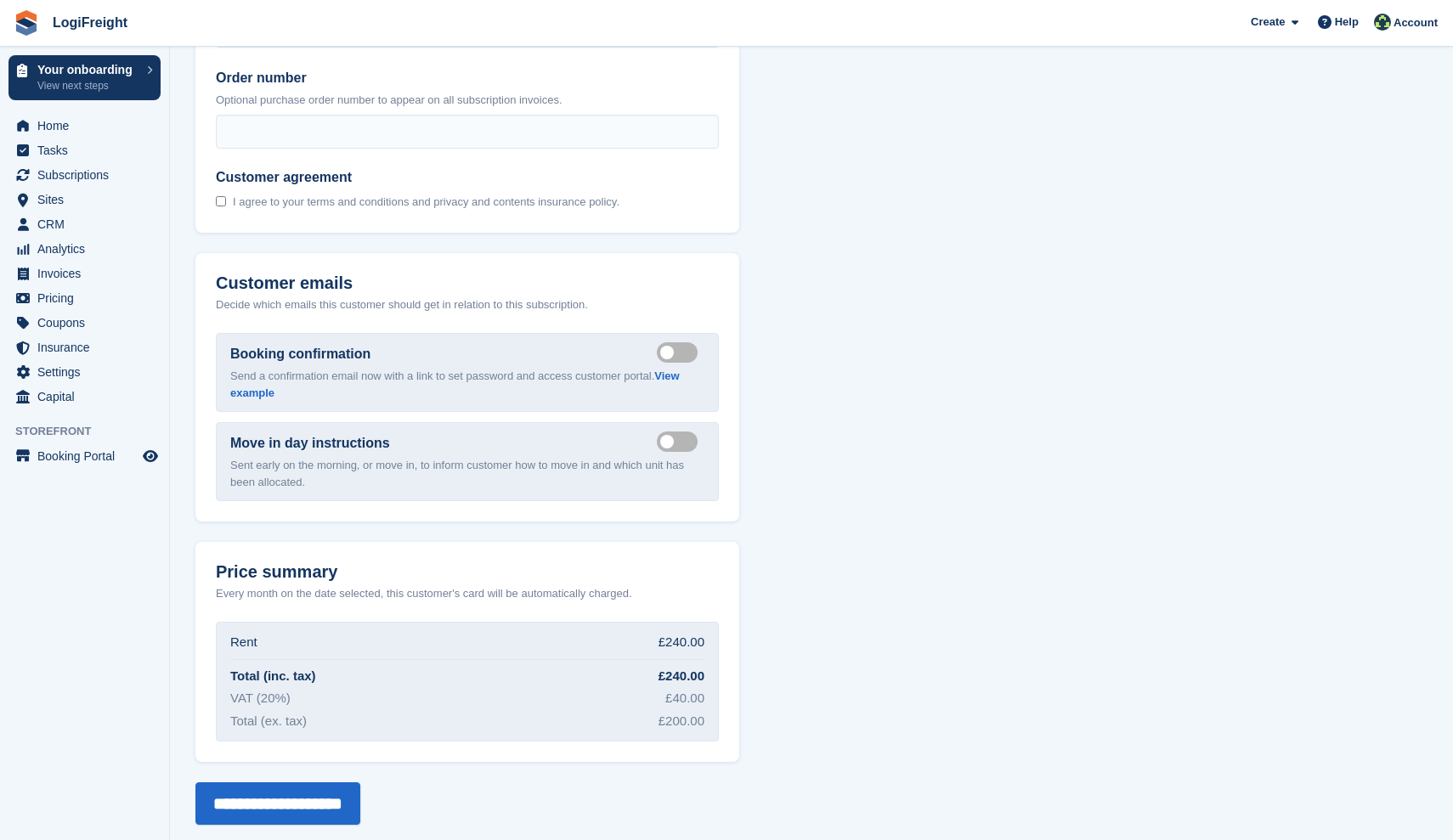 scroll, scrollTop: 1756, scrollLeft: 0, axis: vertical 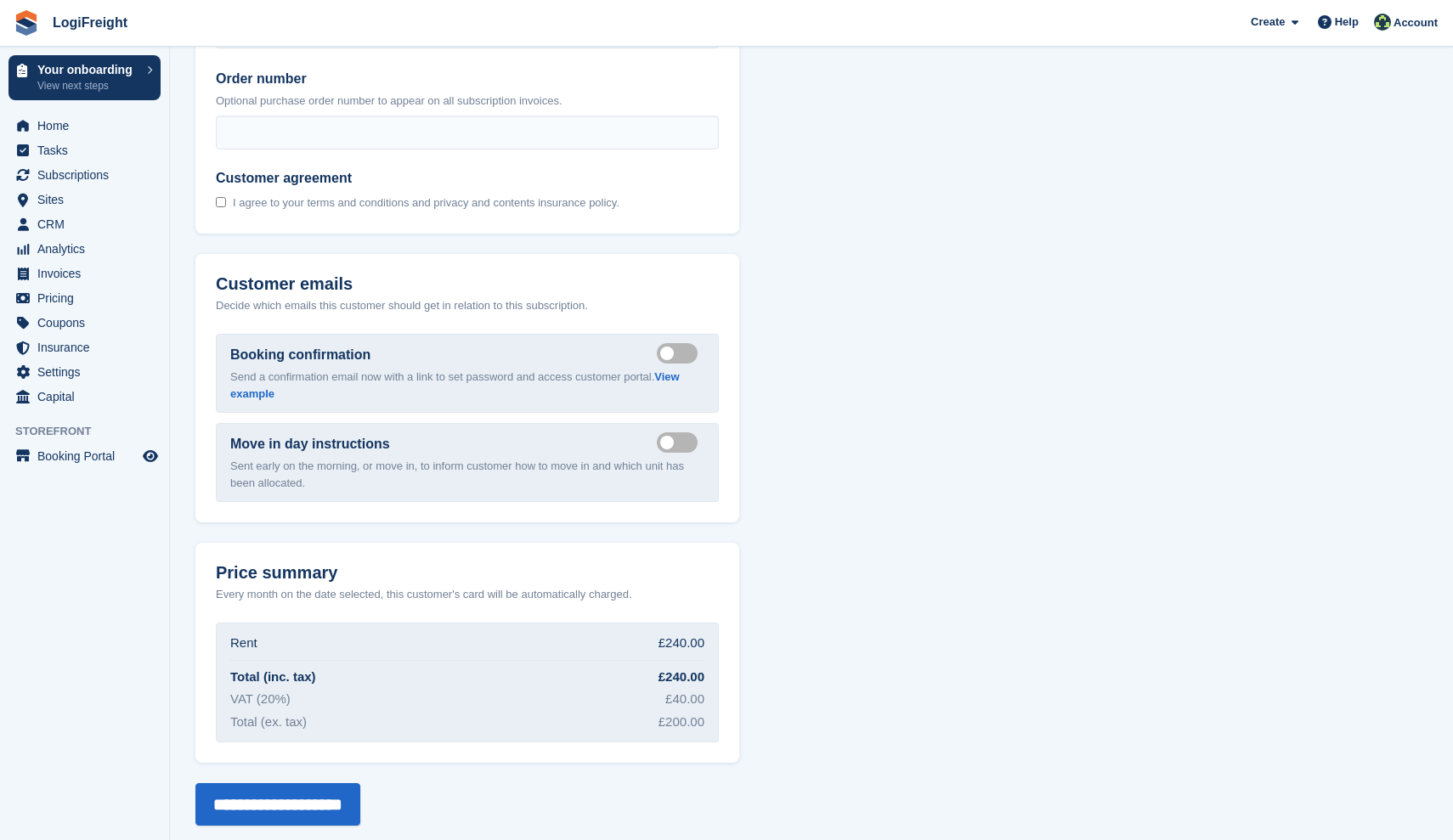 click on "Send booking confirmation email" at bounding box center [681, 352] 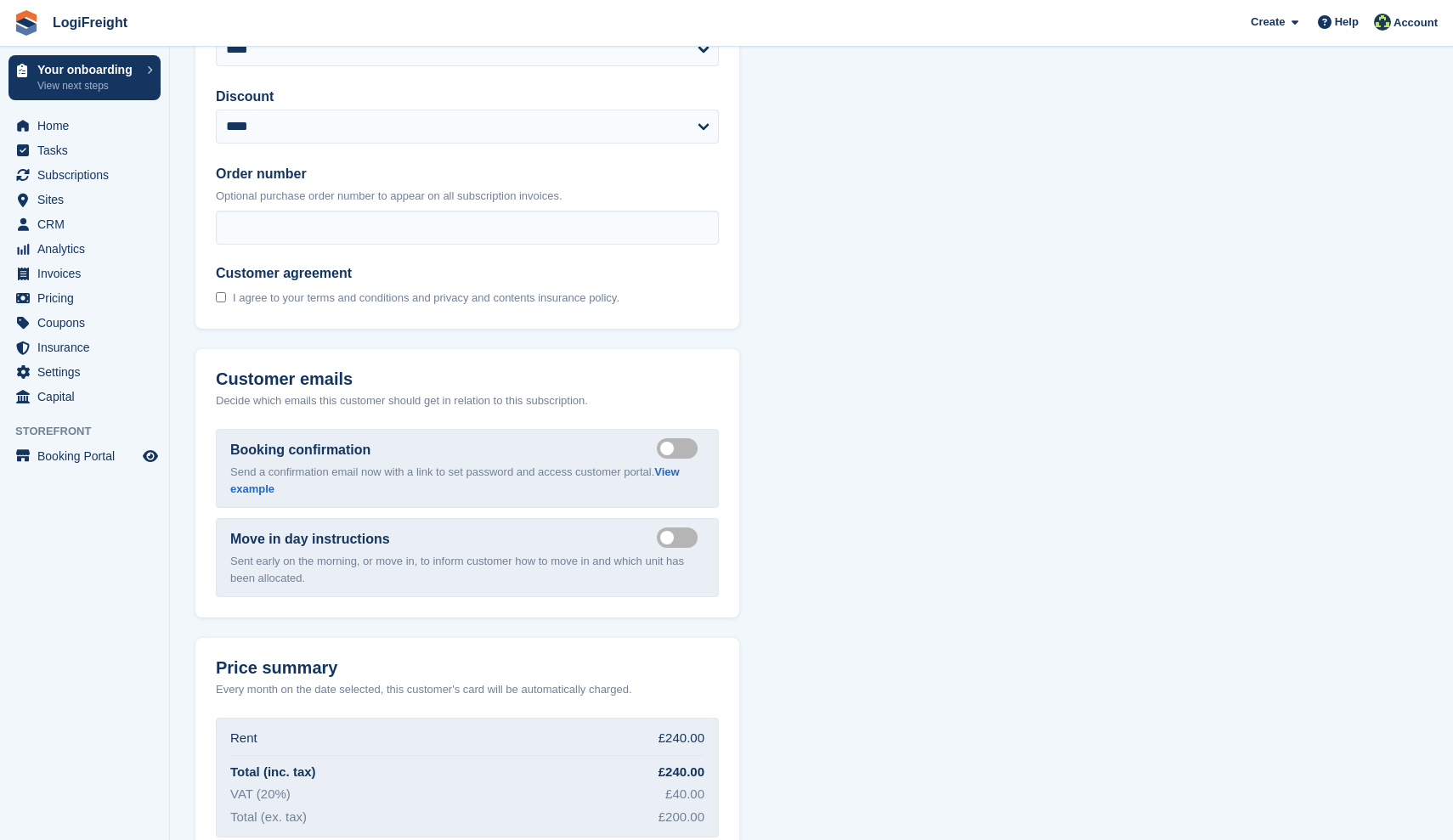 scroll, scrollTop: 1660, scrollLeft: 0, axis: vertical 